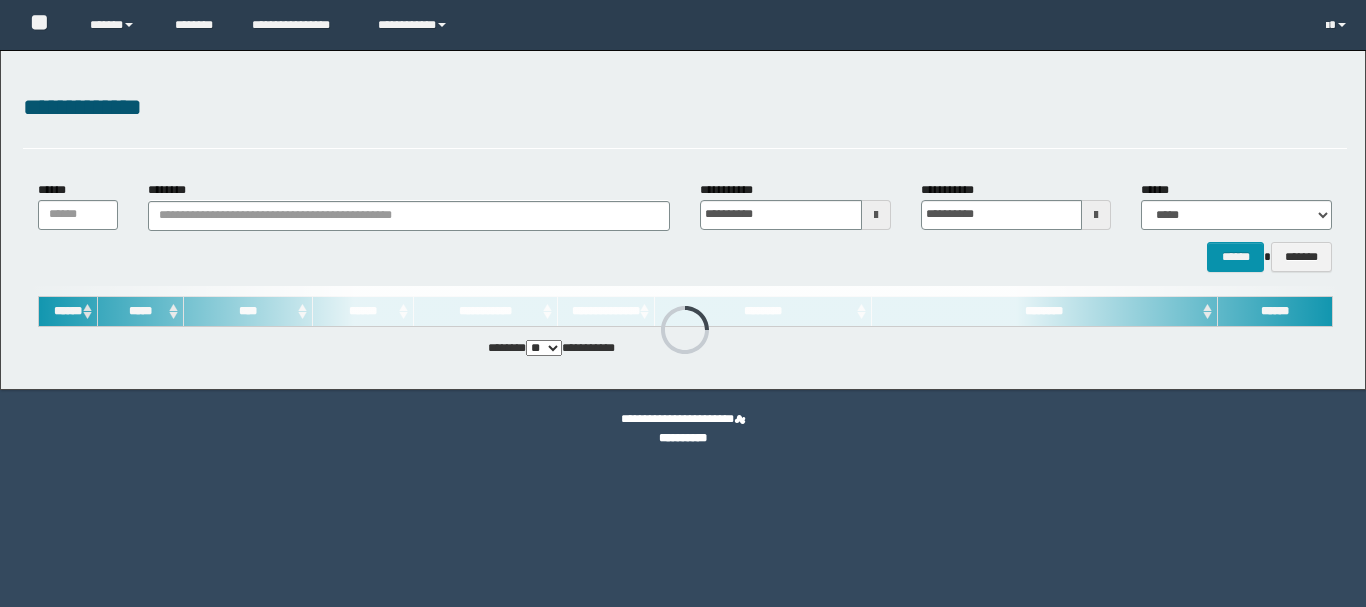 scroll, scrollTop: 0, scrollLeft: 0, axis: both 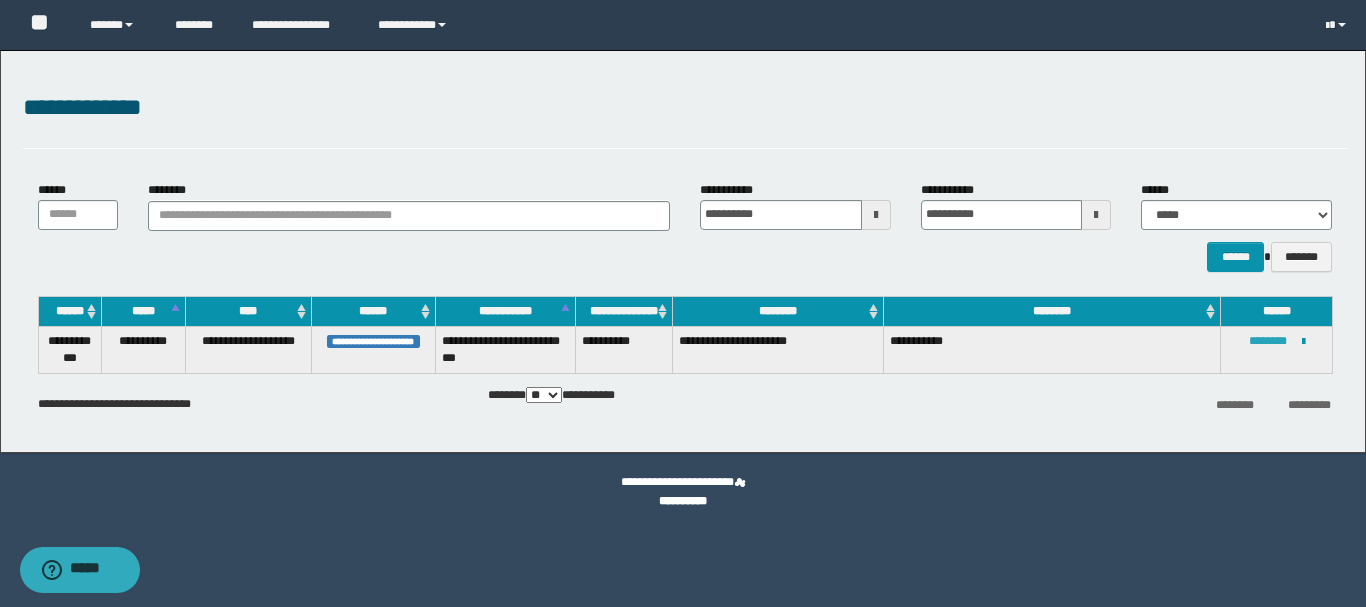 click on "********" at bounding box center [1268, 341] 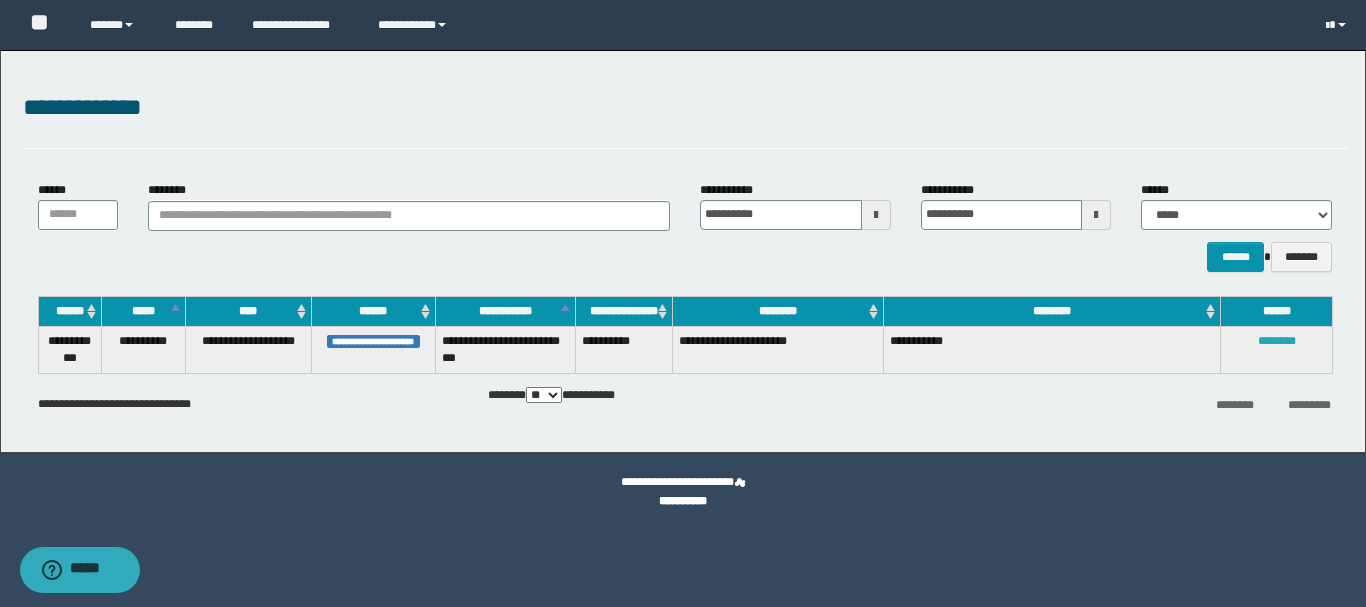 click on "********" at bounding box center [1277, 341] 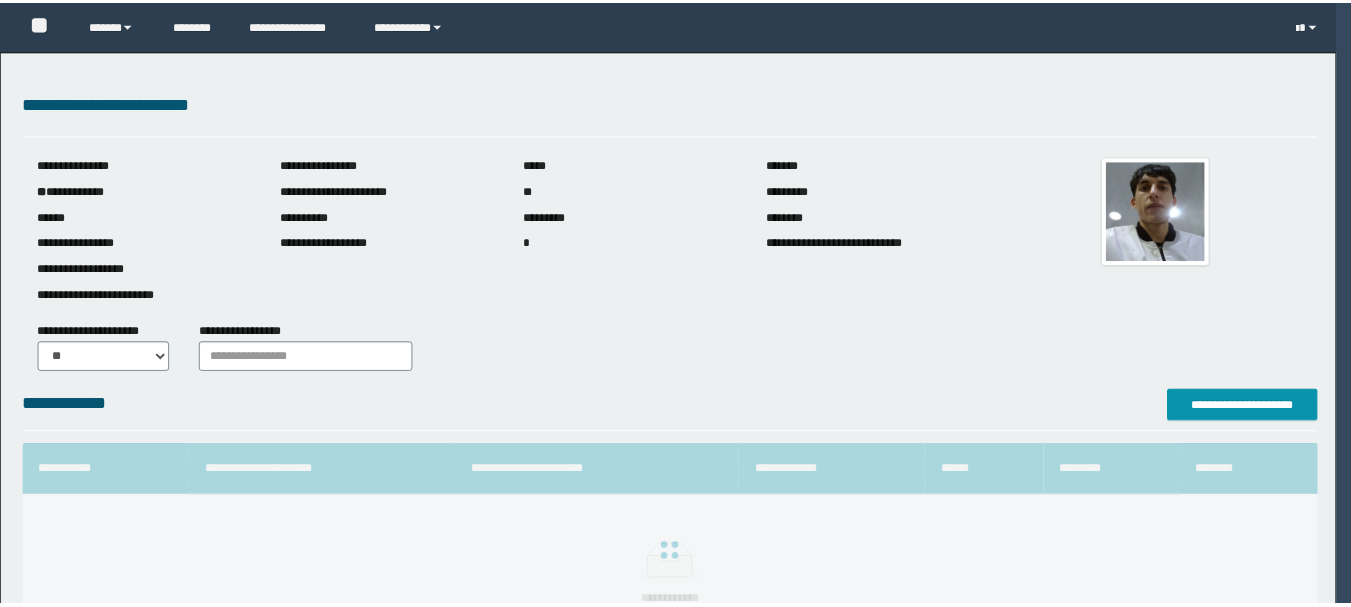 scroll, scrollTop: 0, scrollLeft: 0, axis: both 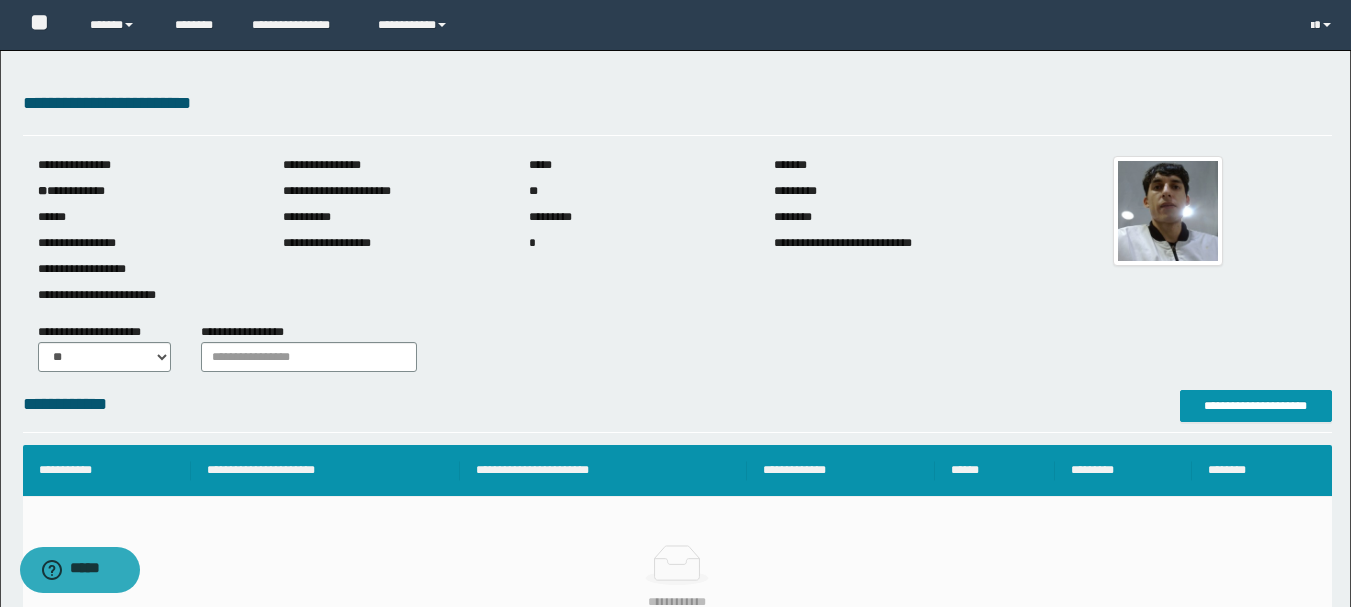 click on "**********" at bounding box center (146, 191) 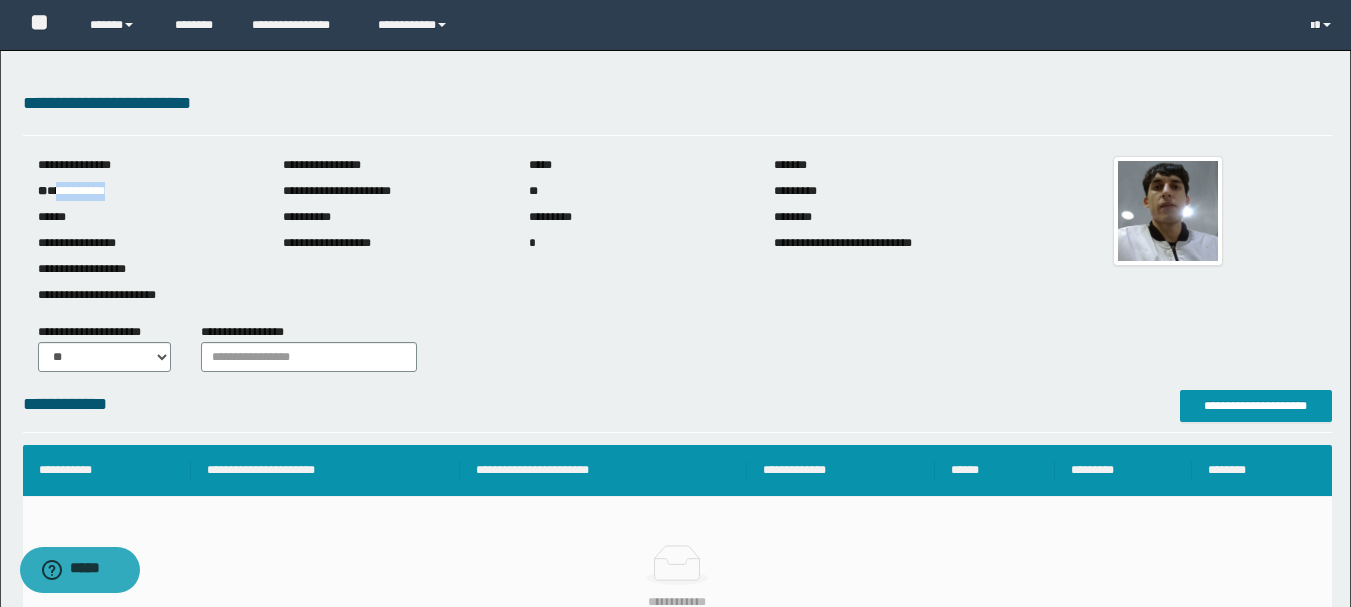 click on "**********" at bounding box center (146, 191) 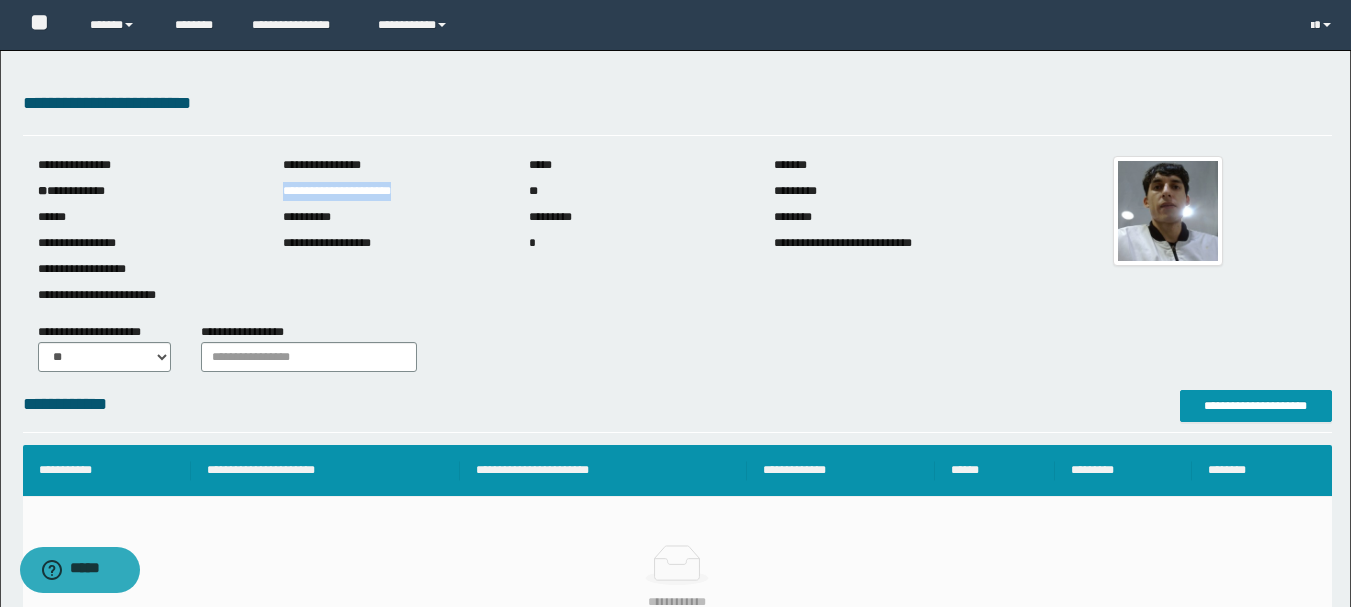 drag, startPoint x: 421, startPoint y: 191, endPoint x: 281, endPoint y: 190, distance: 140.00357 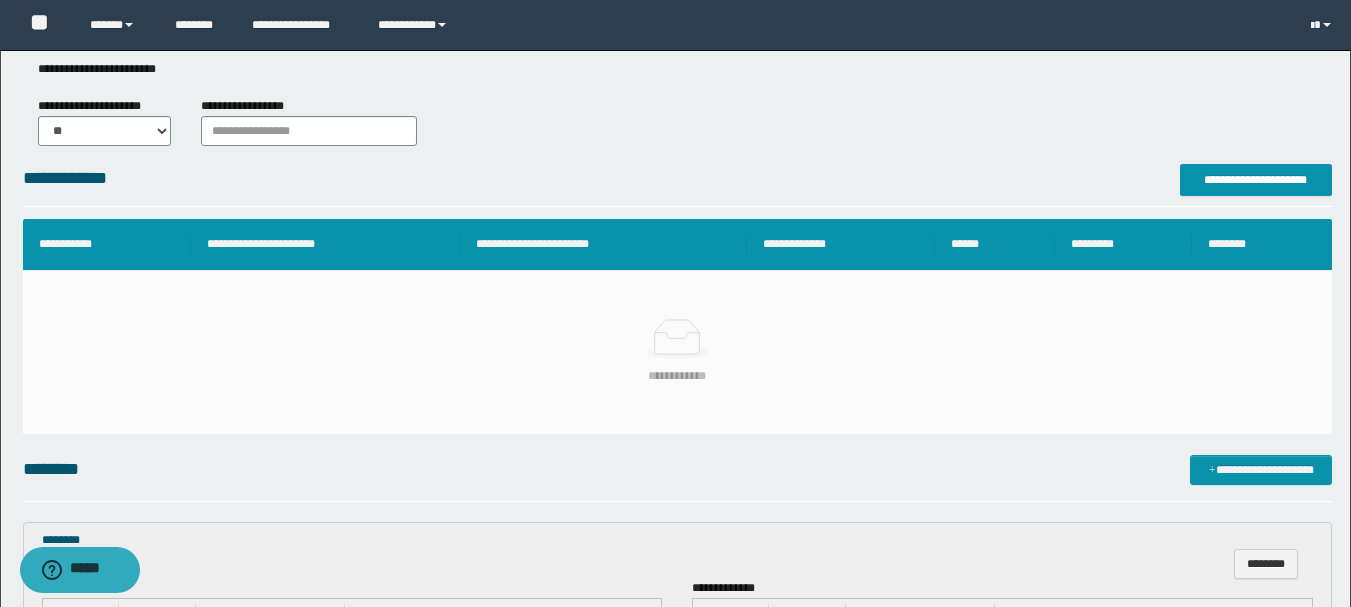 scroll, scrollTop: 0, scrollLeft: 0, axis: both 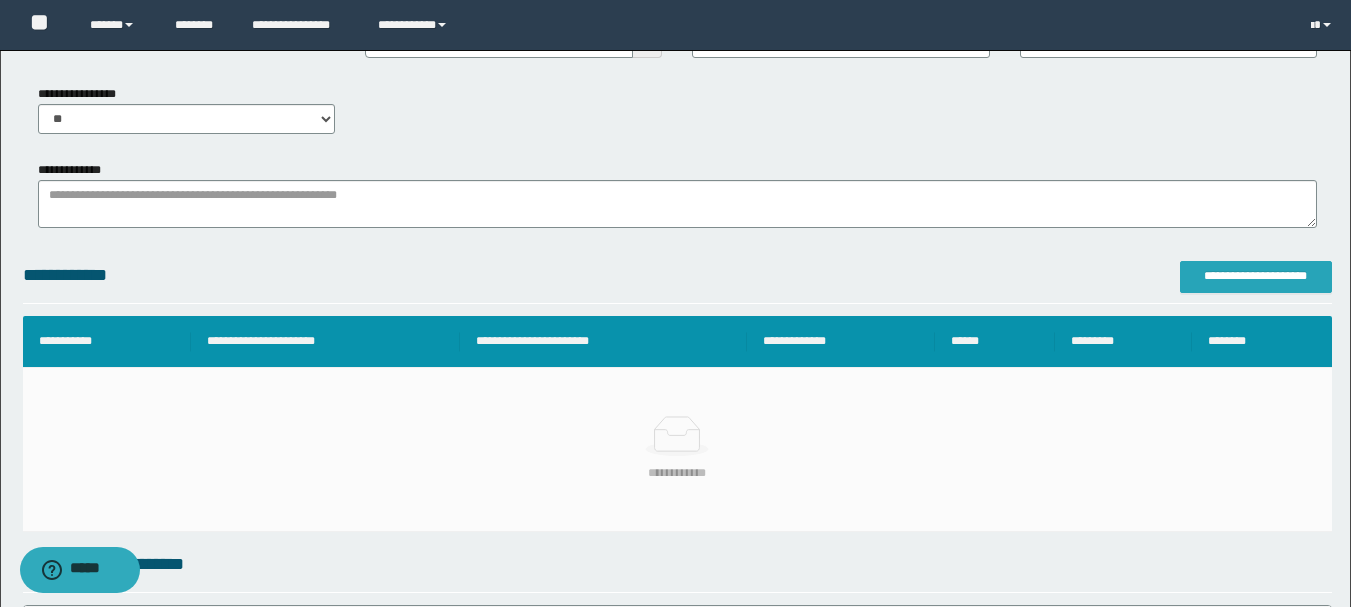 click on "**********" at bounding box center [1256, 276] 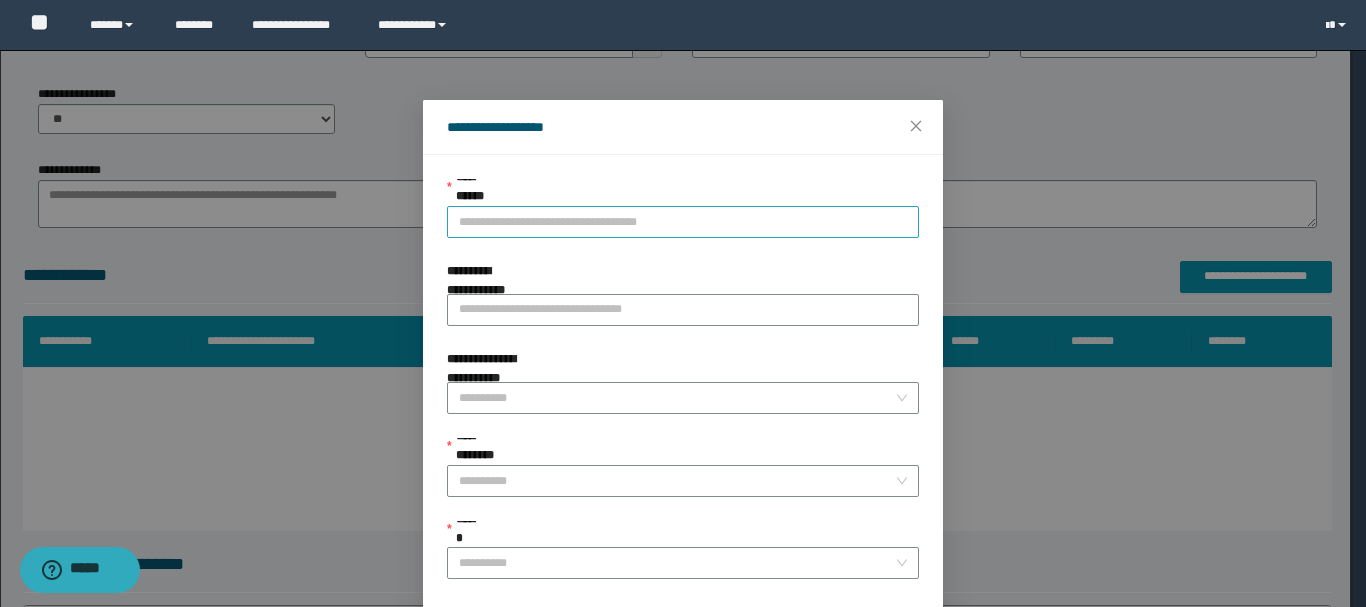 click on "**********" at bounding box center [683, 222] 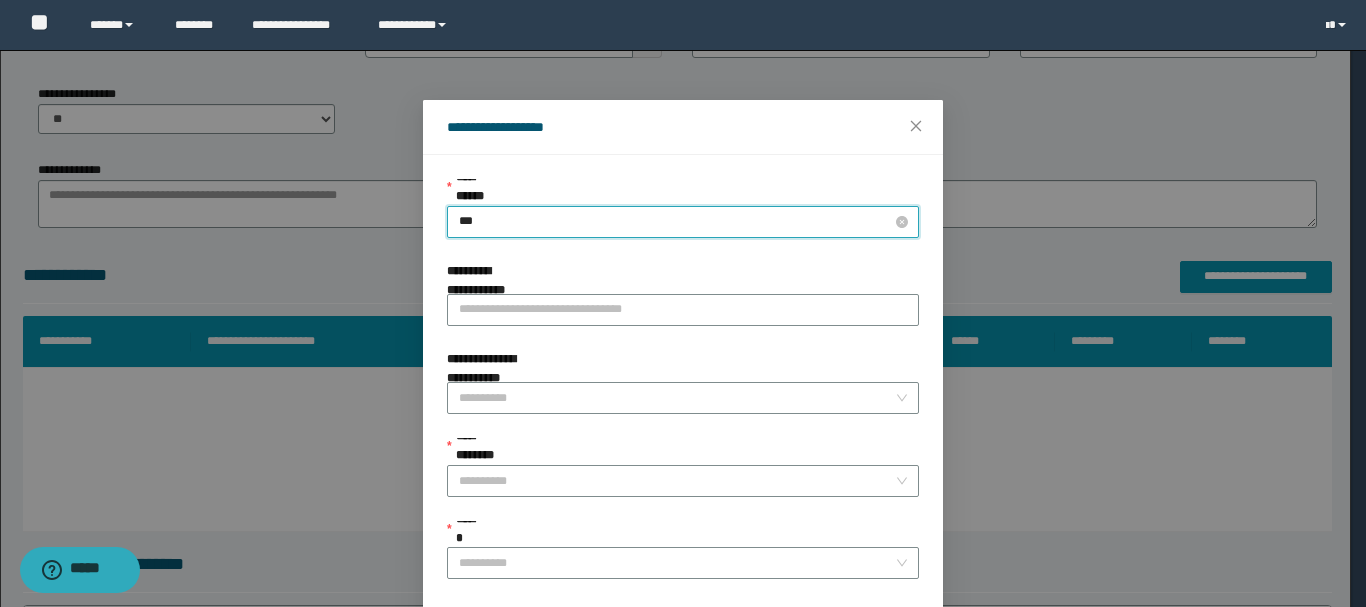 type on "****" 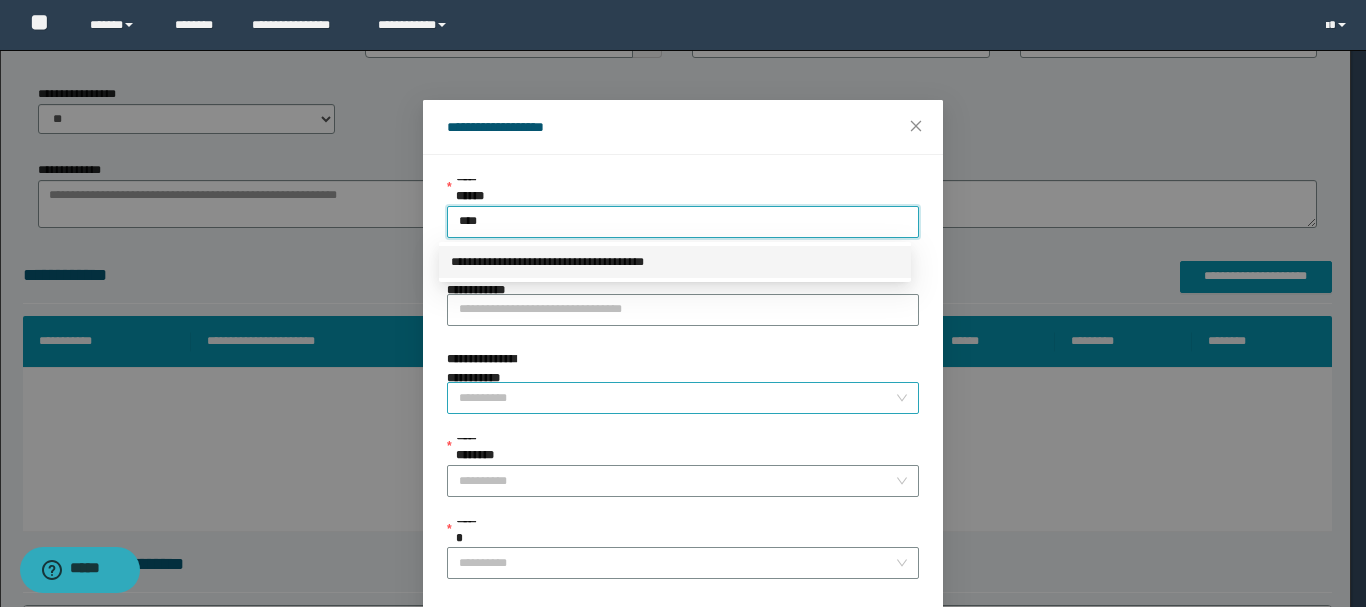 drag, startPoint x: 625, startPoint y: 260, endPoint x: 554, endPoint y: 390, distance: 148.12495 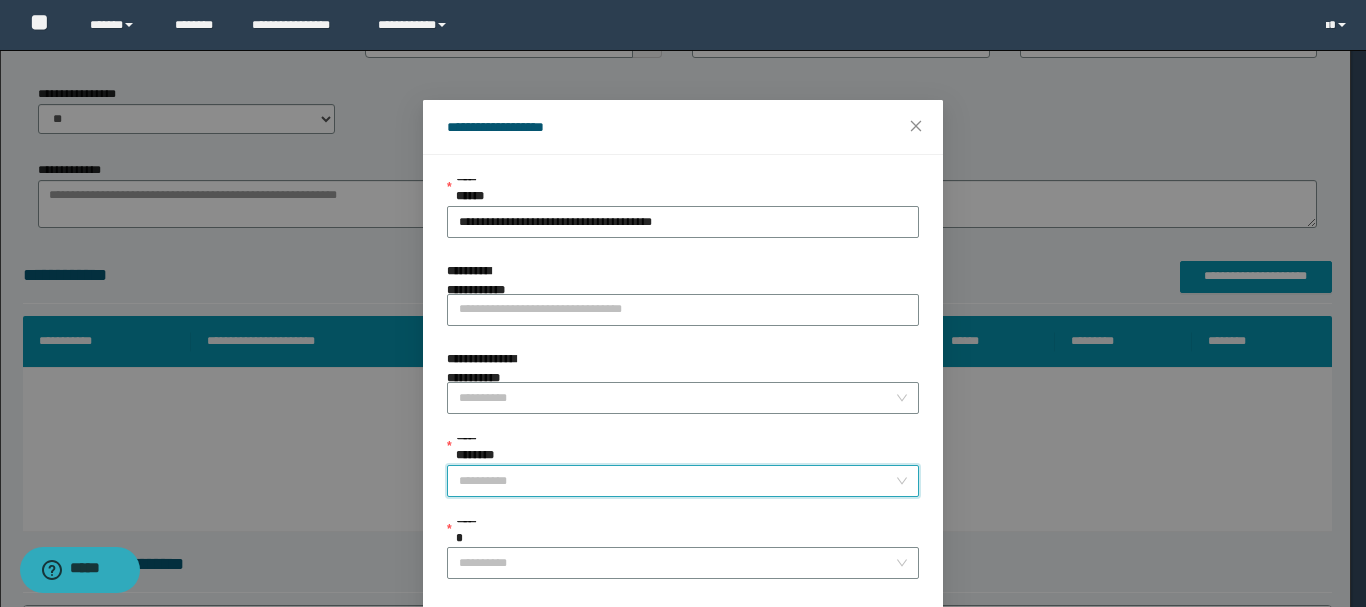 click on "**********" at bounding box center [677, 481] 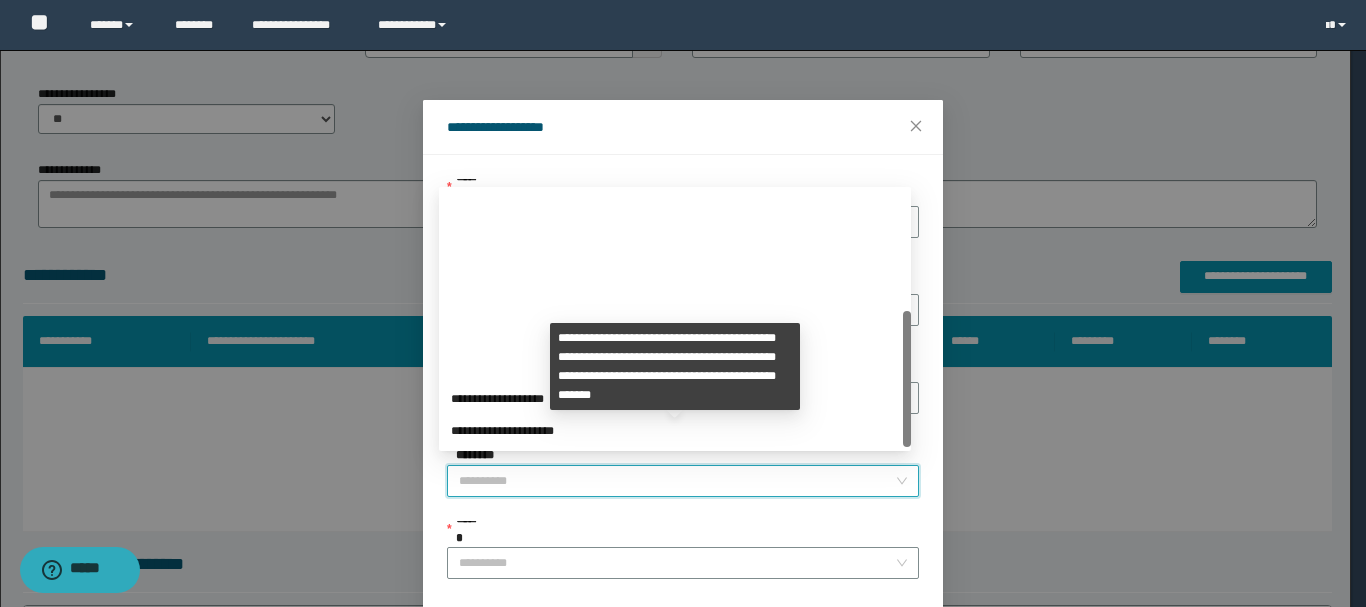 scroll, scrollTop: 224, scrollLeft: 0, axis: vertical 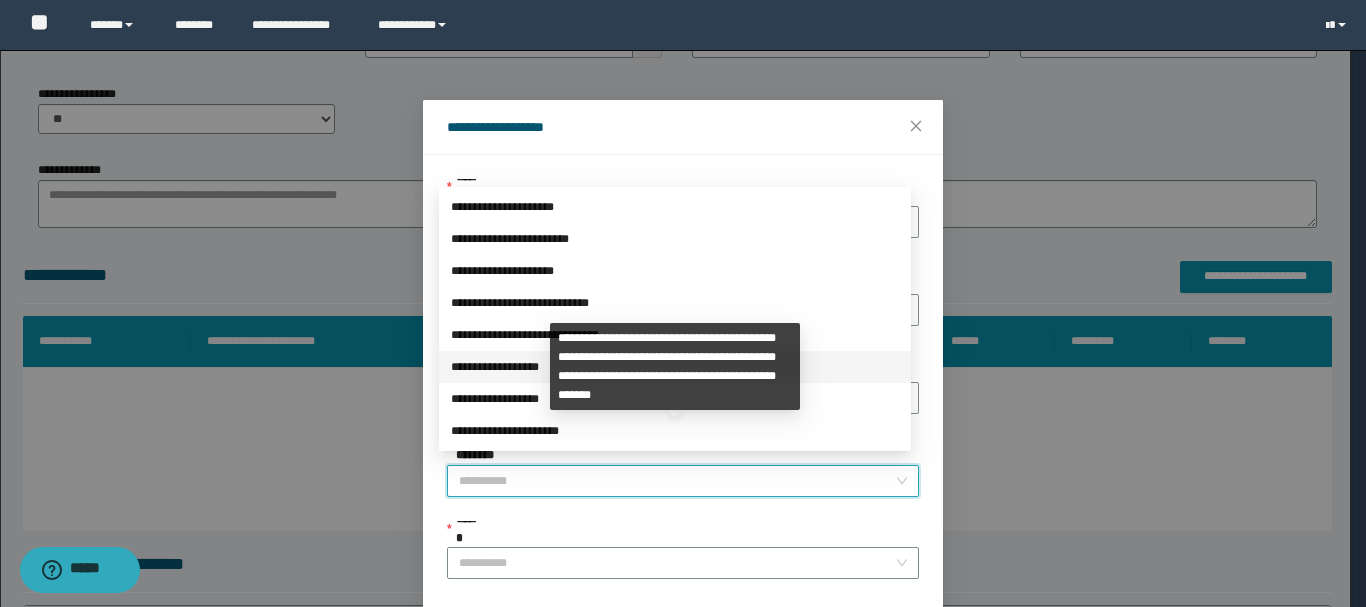 click on "**********" at bounding box center (675, 367) 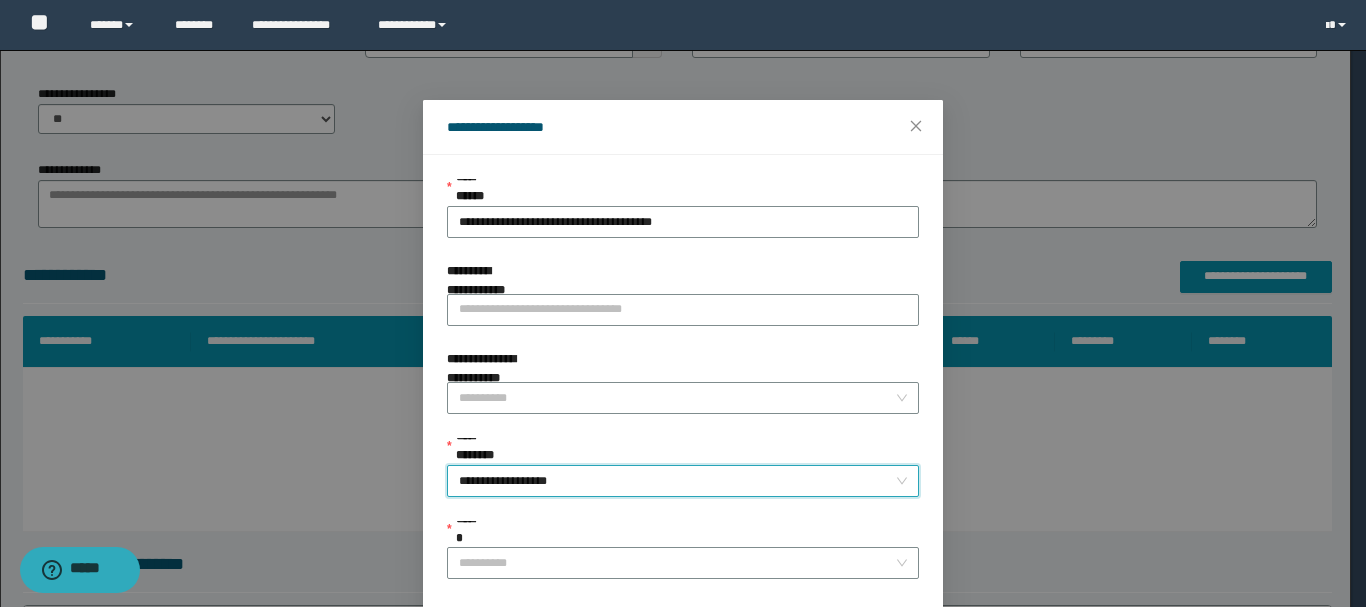 scroll, scrollTop: 145, scrollLeft: 0, axis: vertical 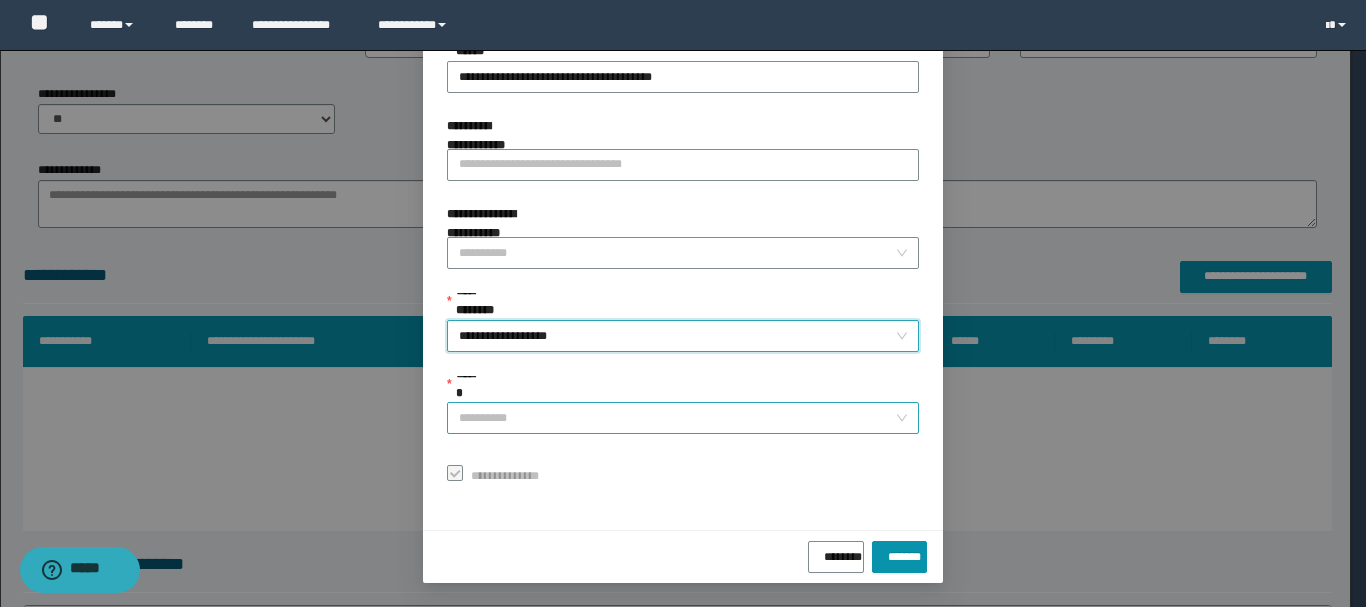 click on "******" at bounding box center (677, 418) 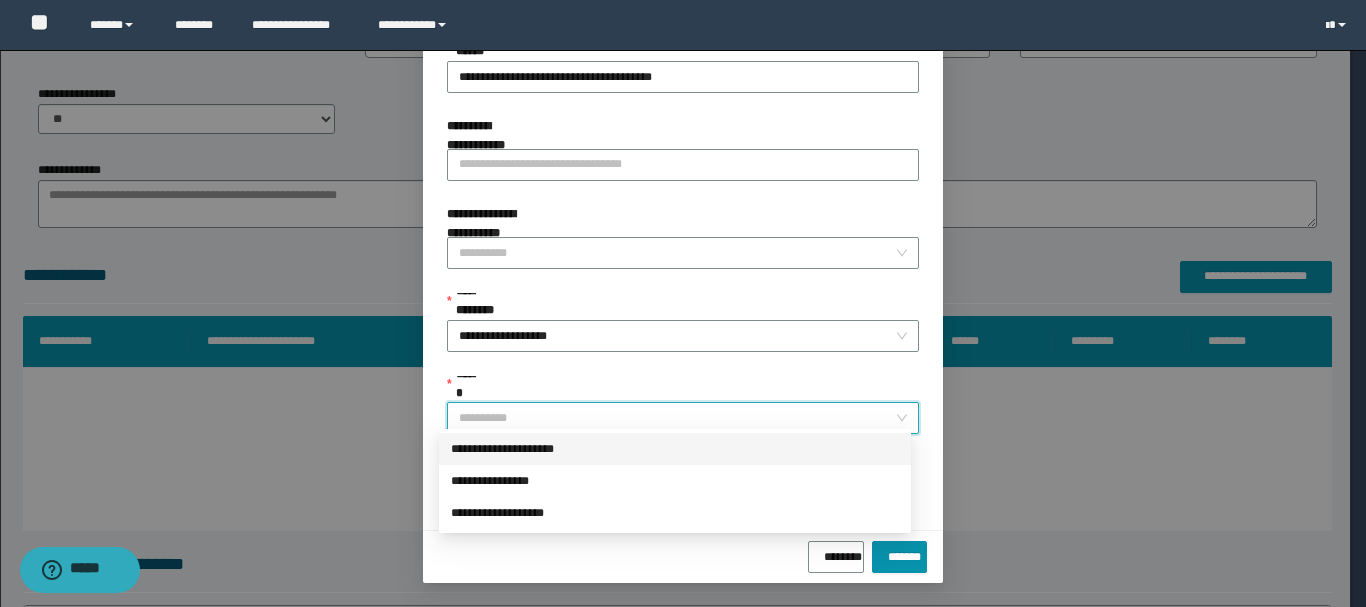 click on "**********" at bounding box center [675, 449] 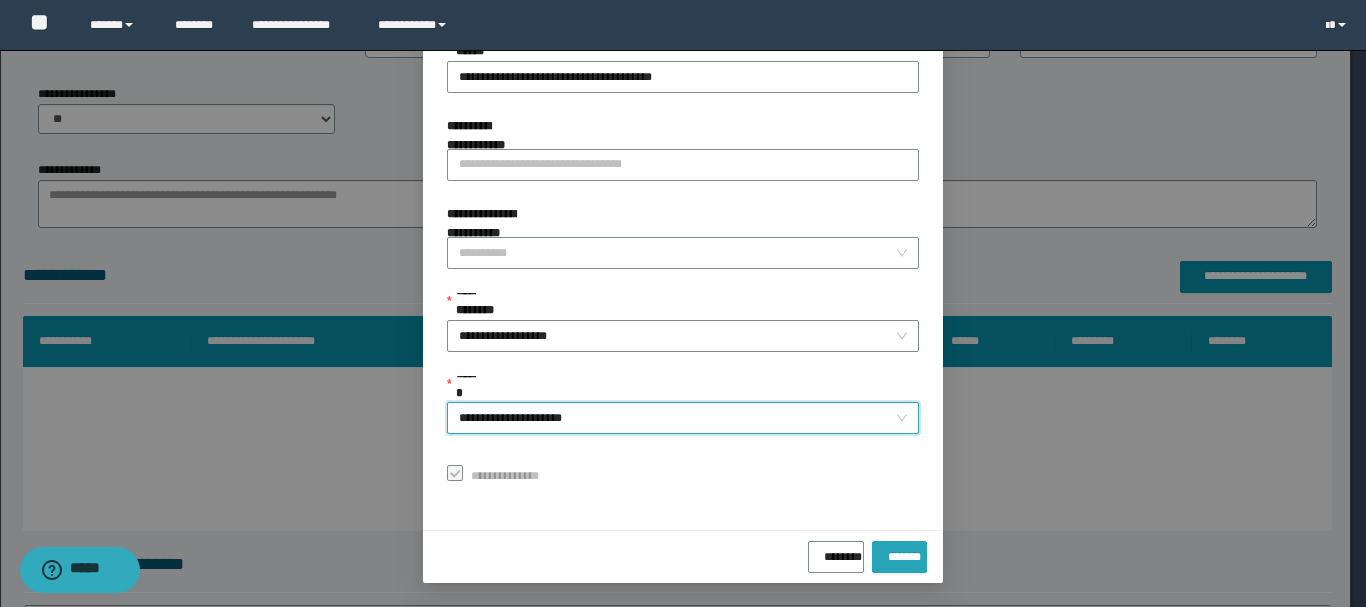 click on "*******" at bounding box center [899, 553] 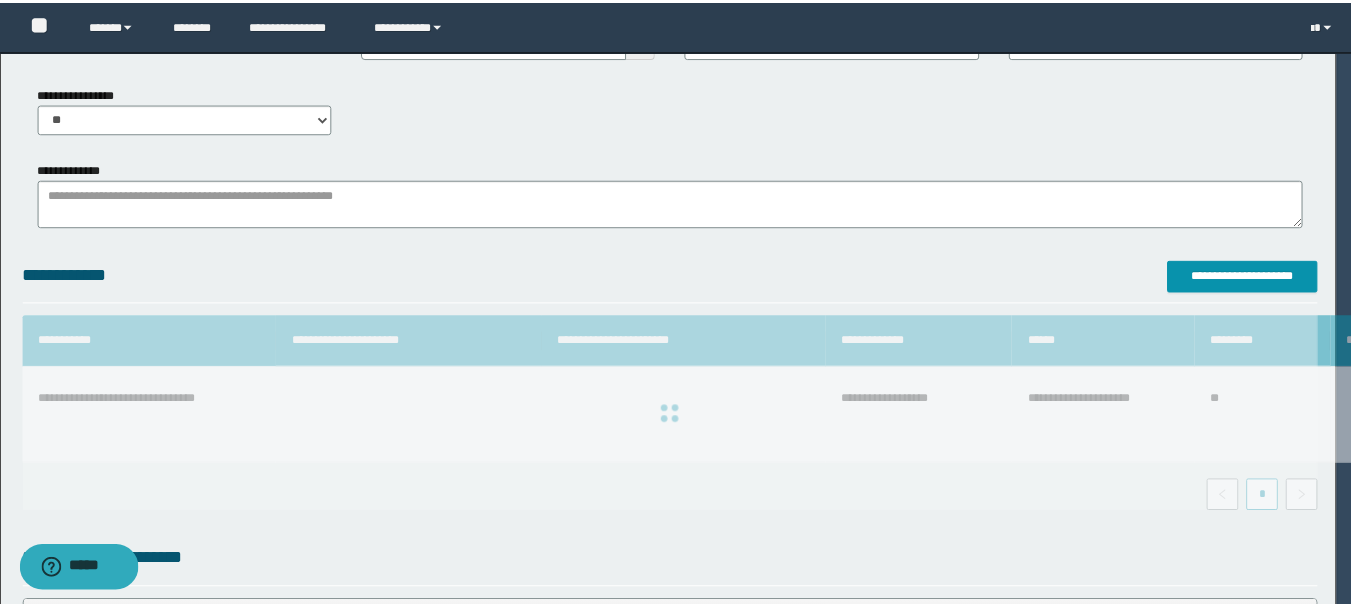 scroll, scrollTop: 98, scrollLeft: 0, axis: vertical 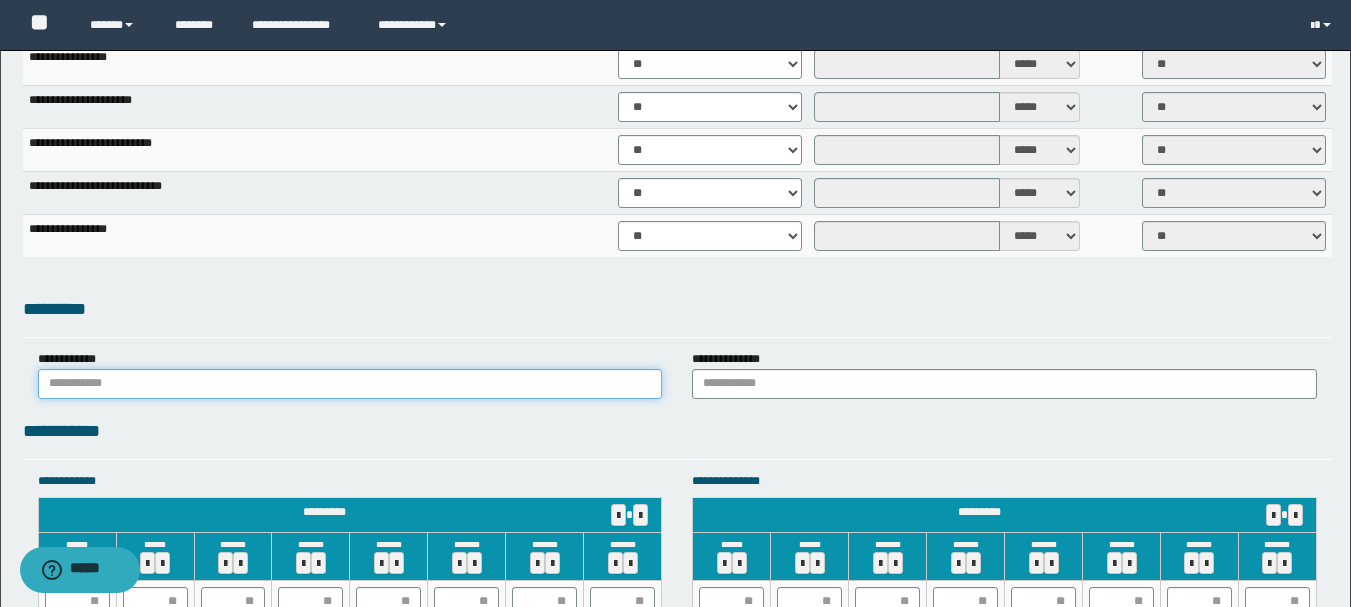 click at bounding box center [350, 384] 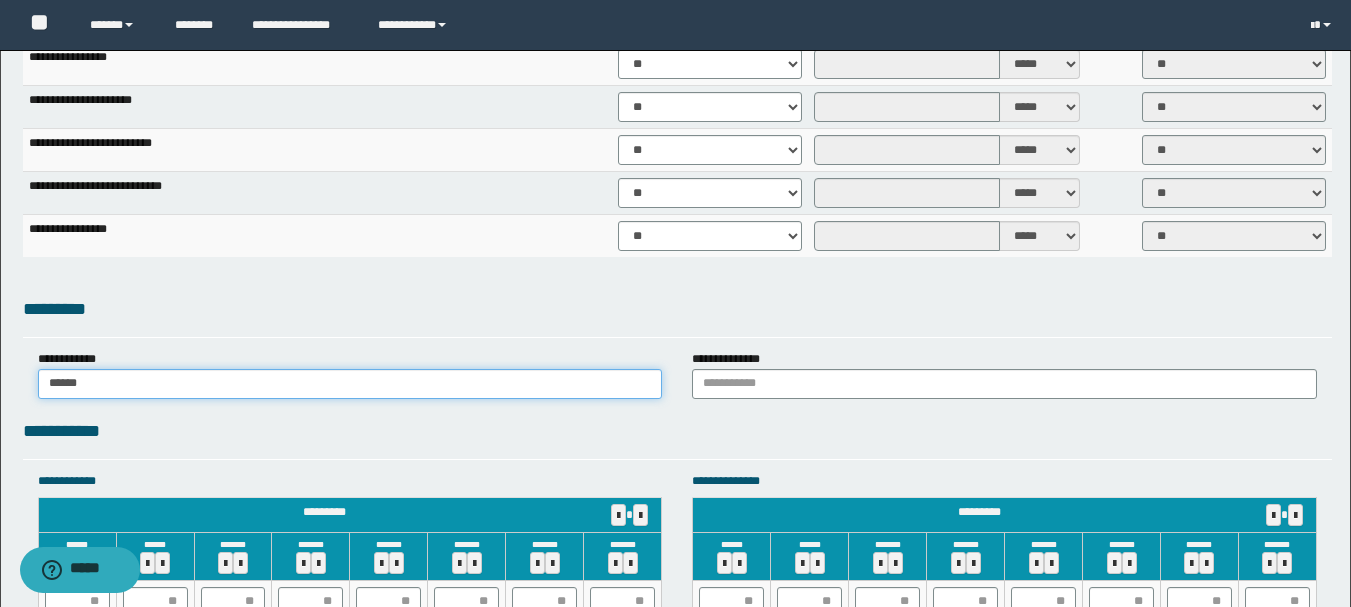 type on "******" 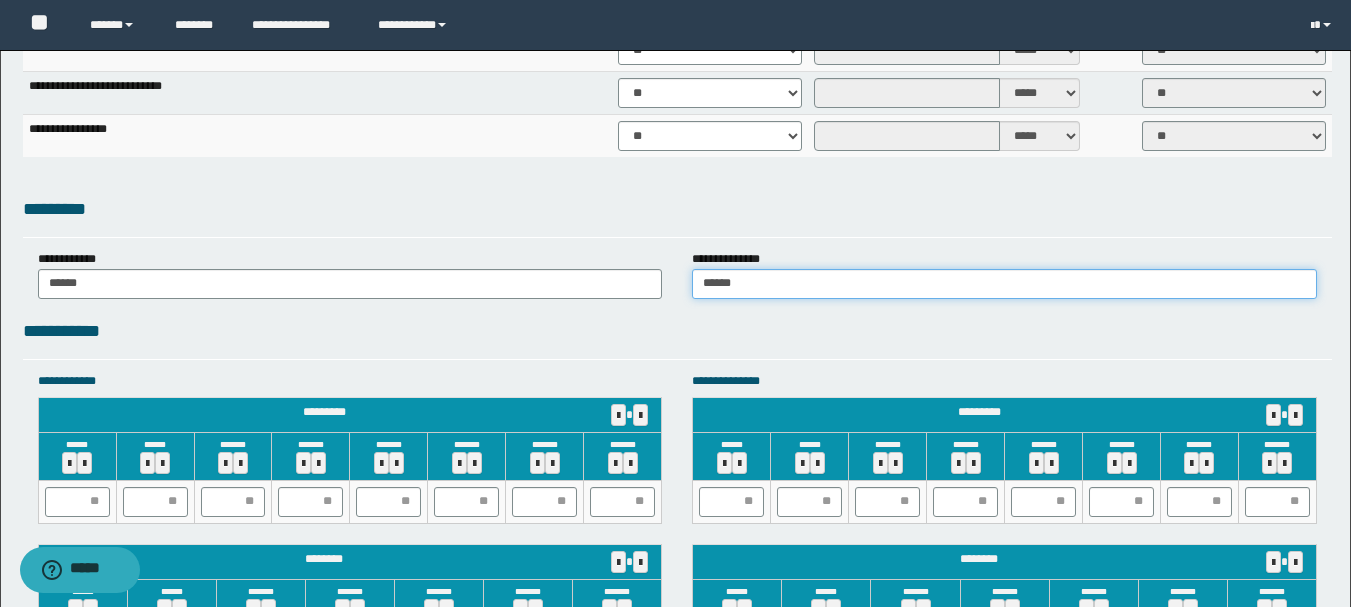 scroll, scrollTop: 1700, scrollLeft: 0, axis: vertical 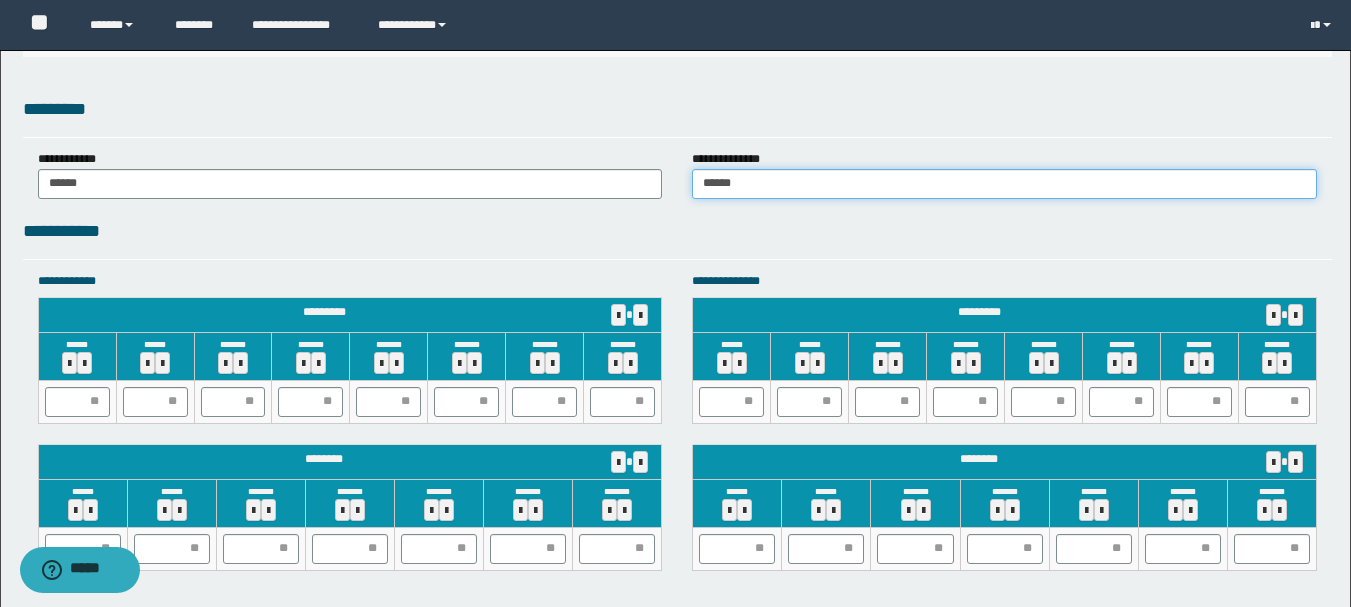 type on "******" 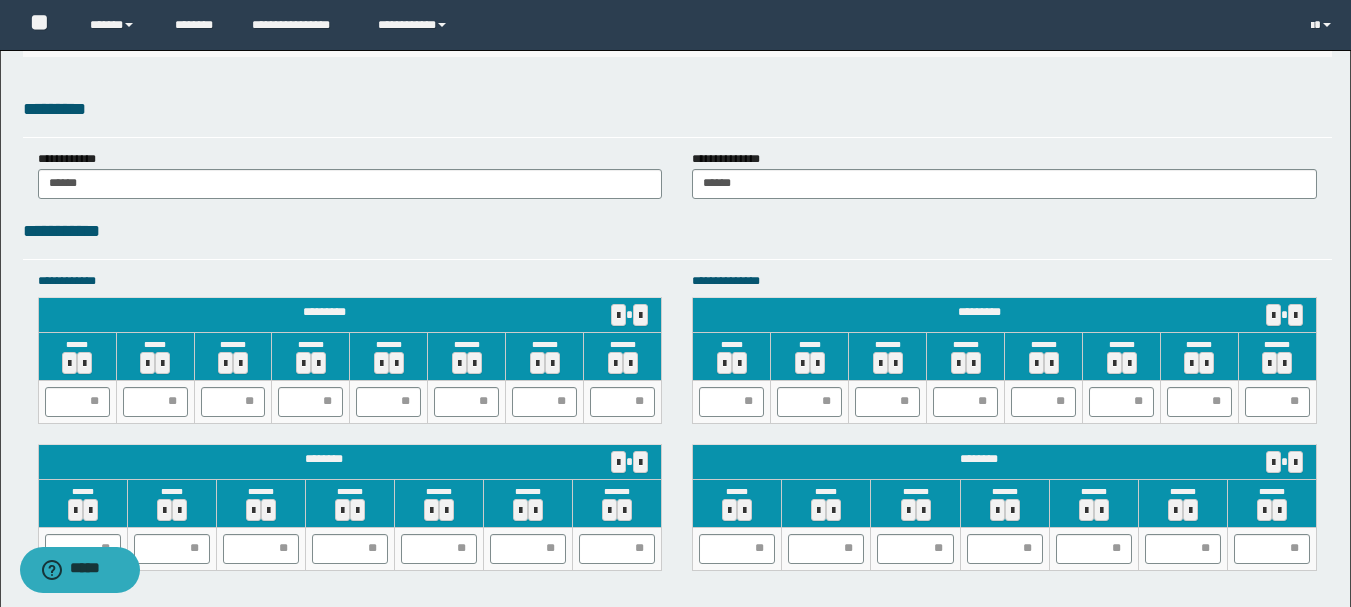 click at bounding box center (77, 401) 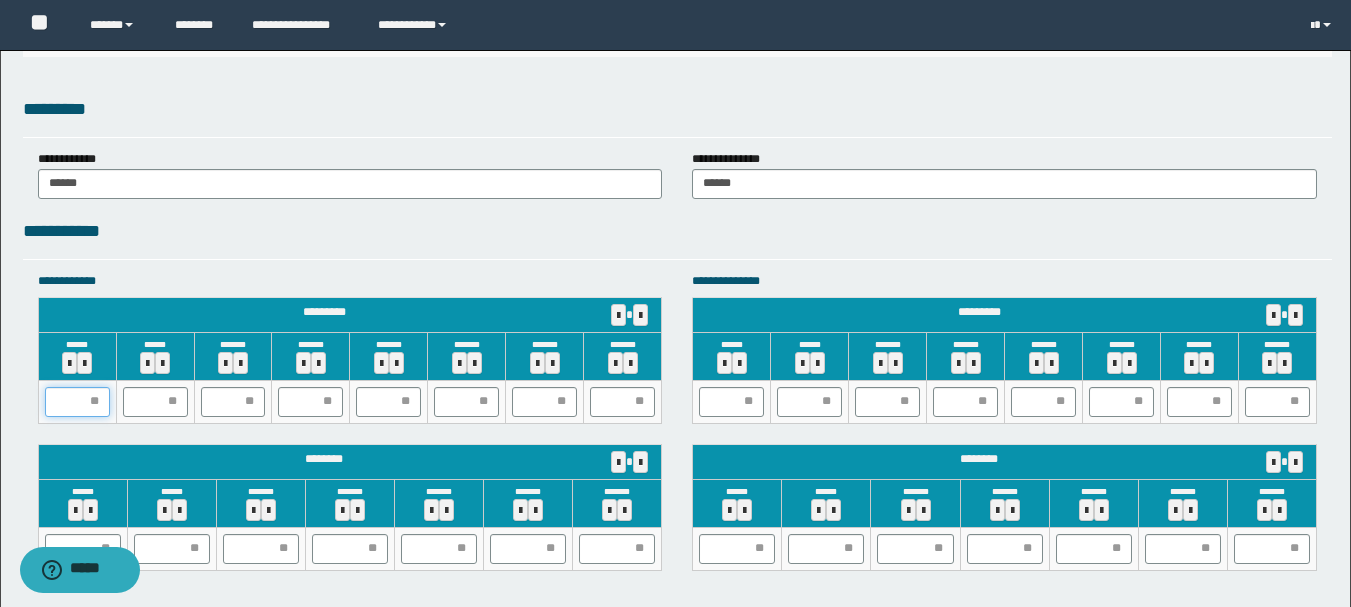 click at bounding box center [77, 402] 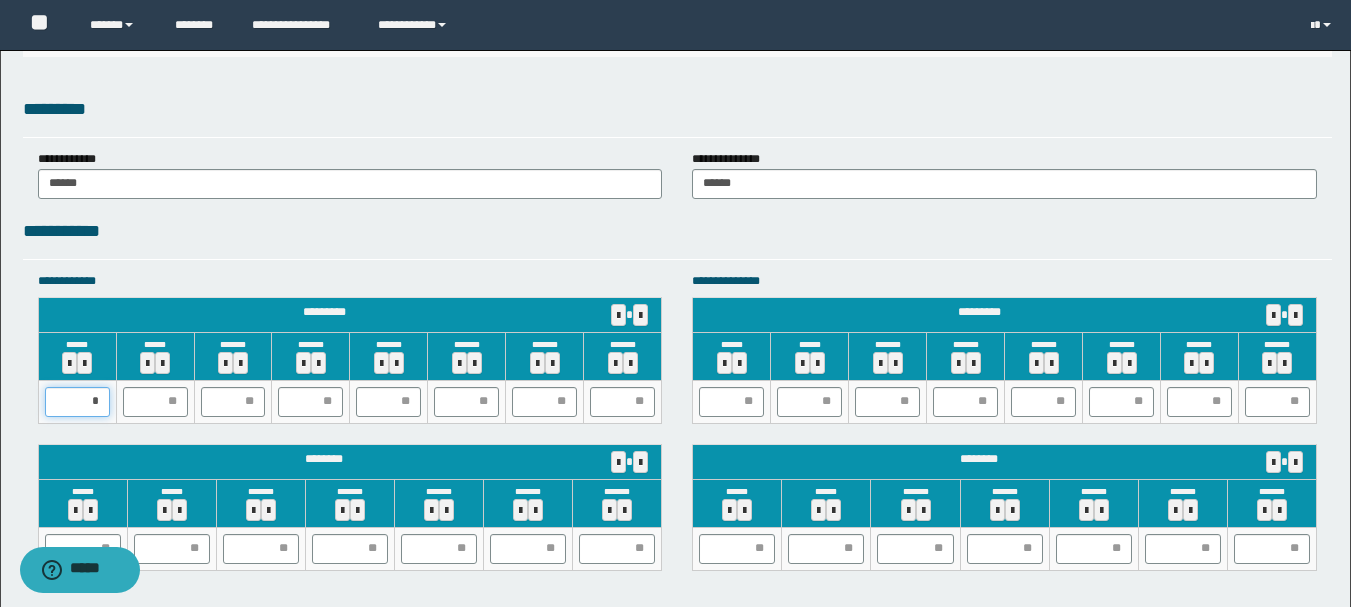 type on "**" 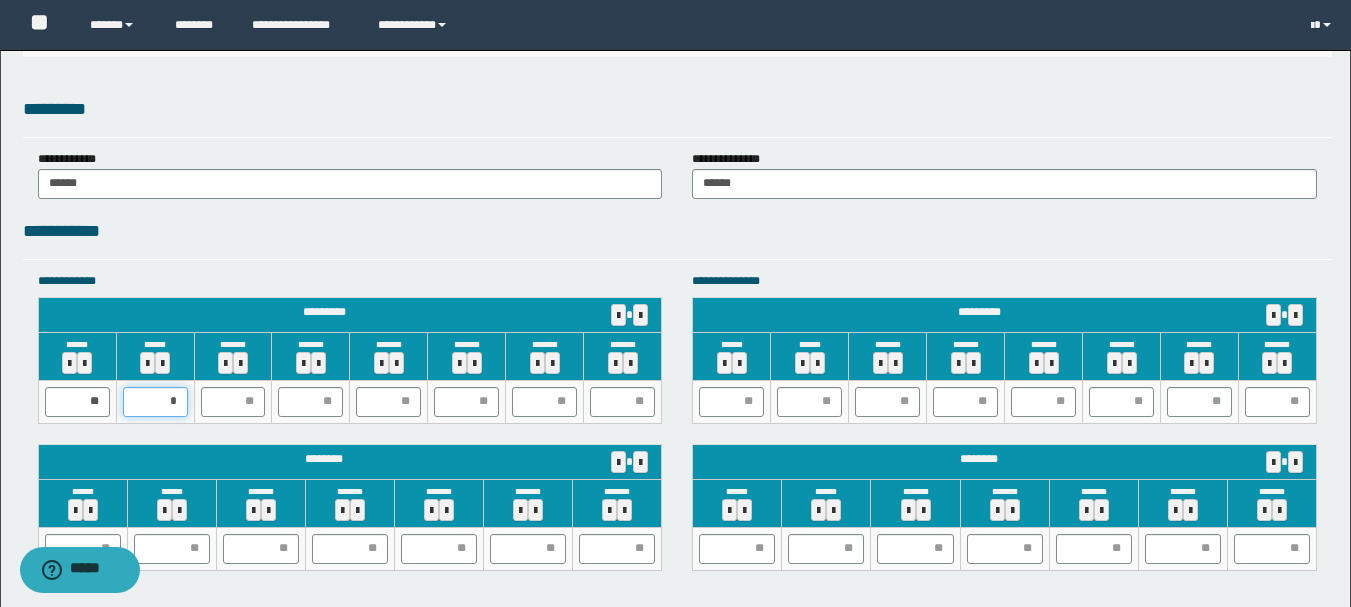 type on "**" 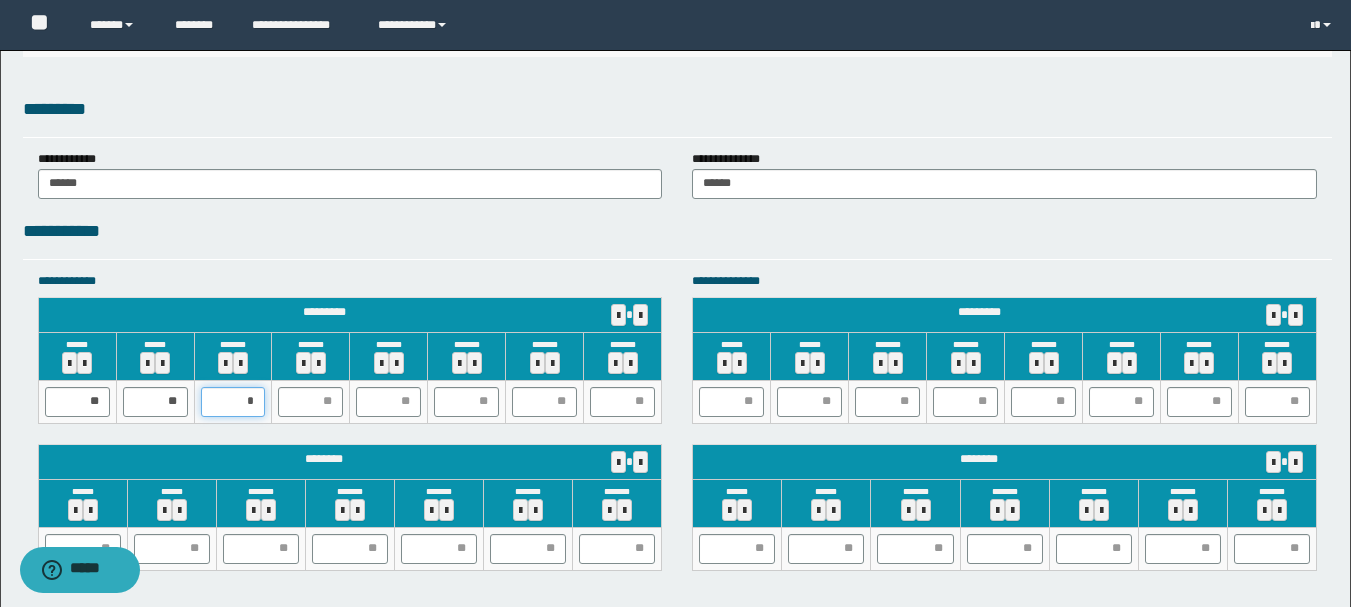 type on "**" 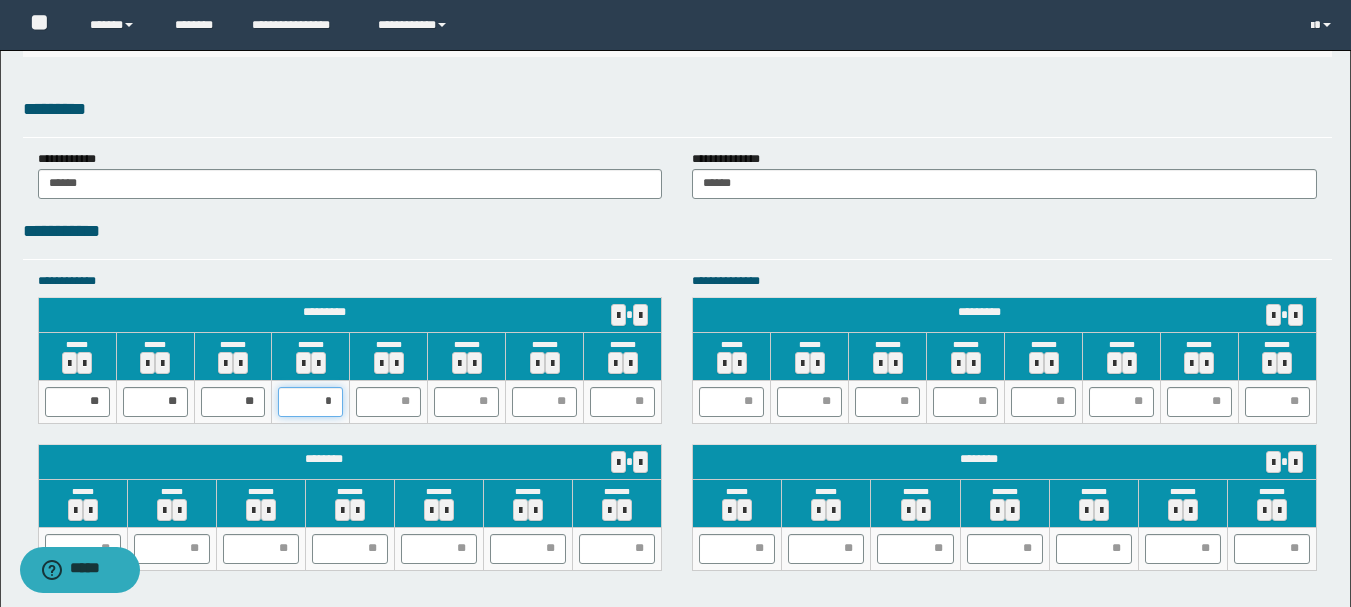 type on "**" 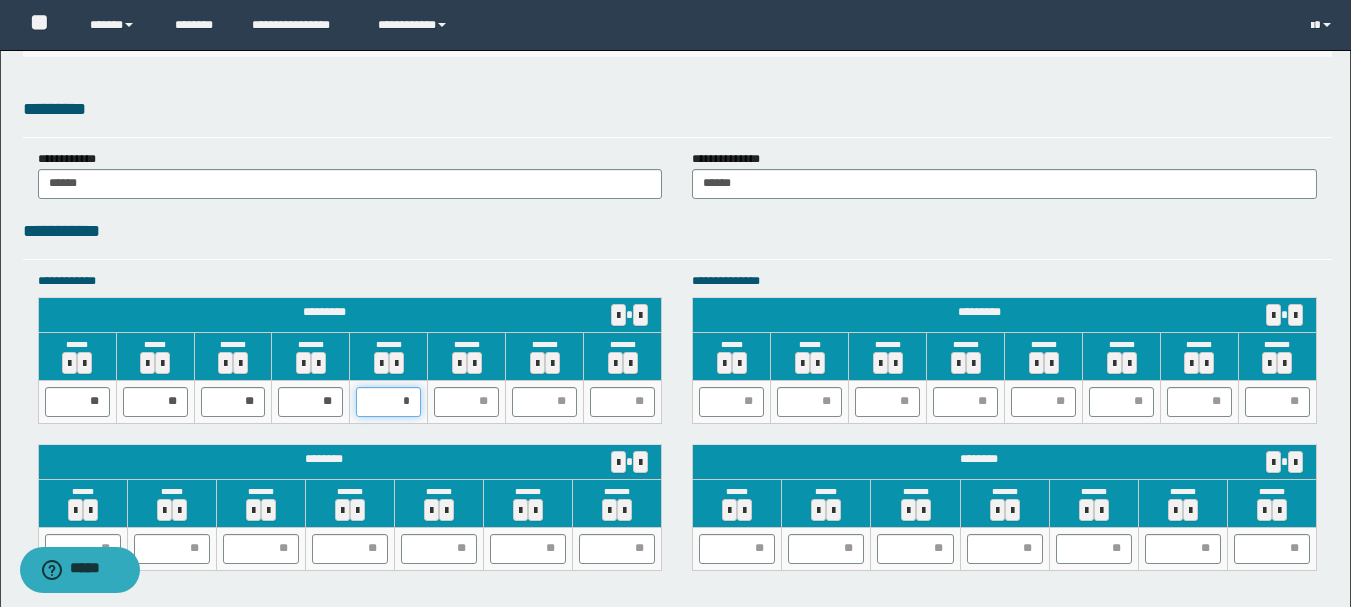 type on "**" 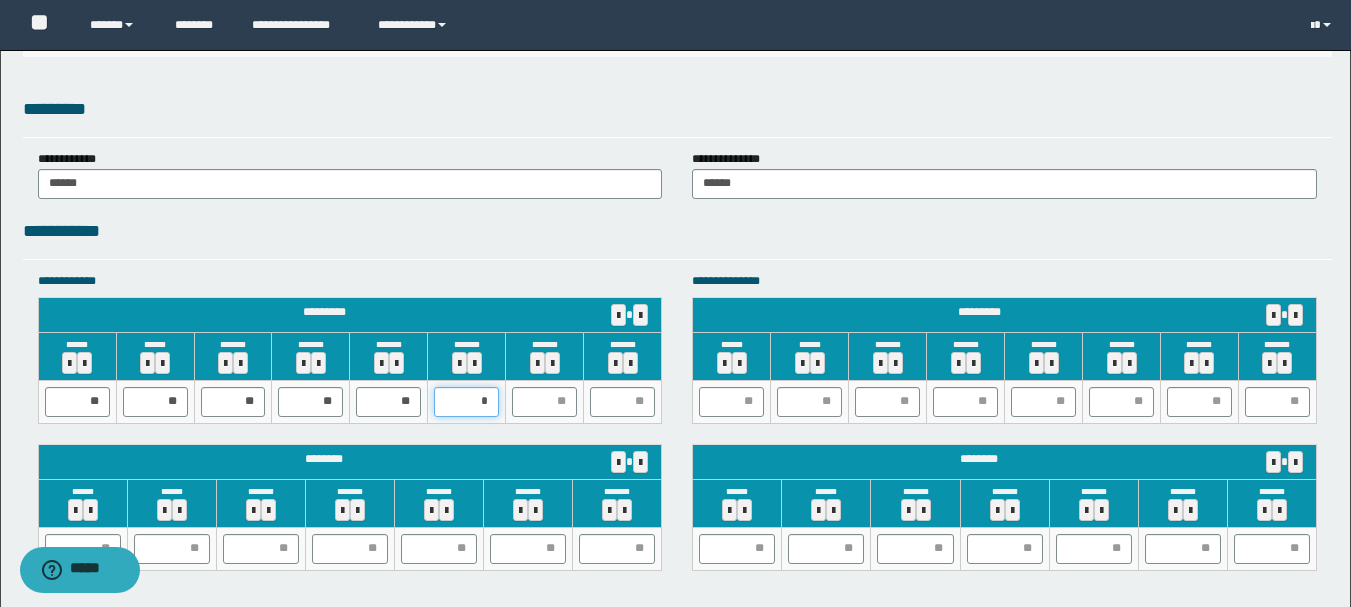 type on "**" 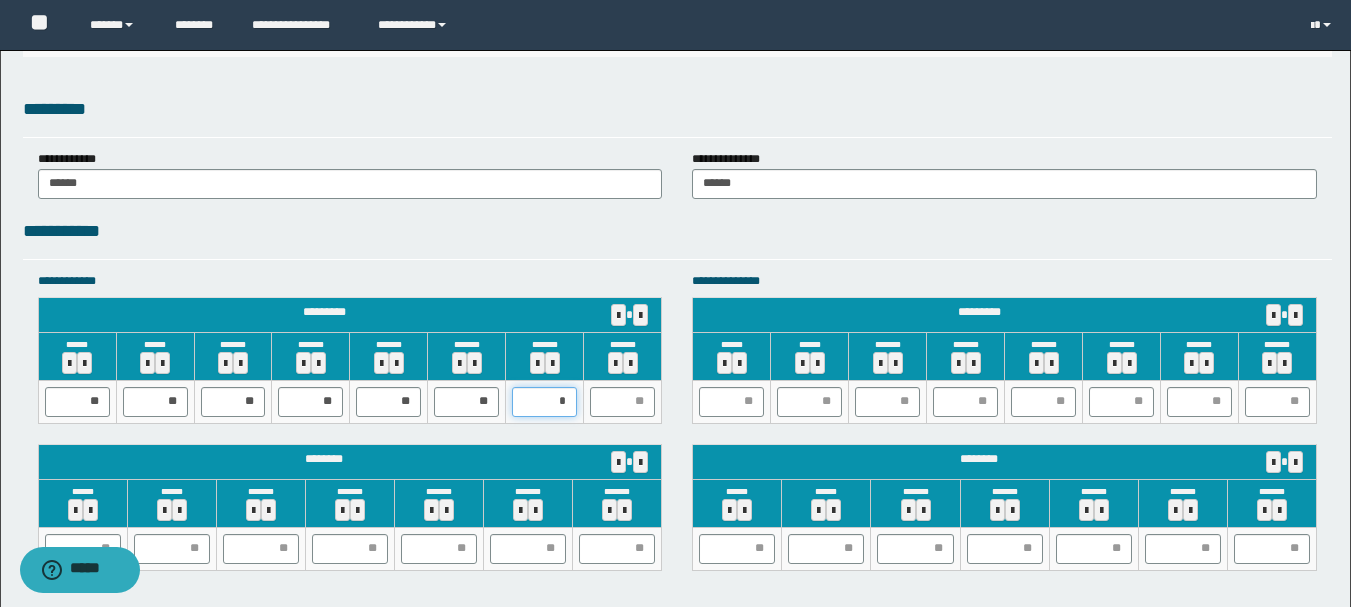 type on "**" 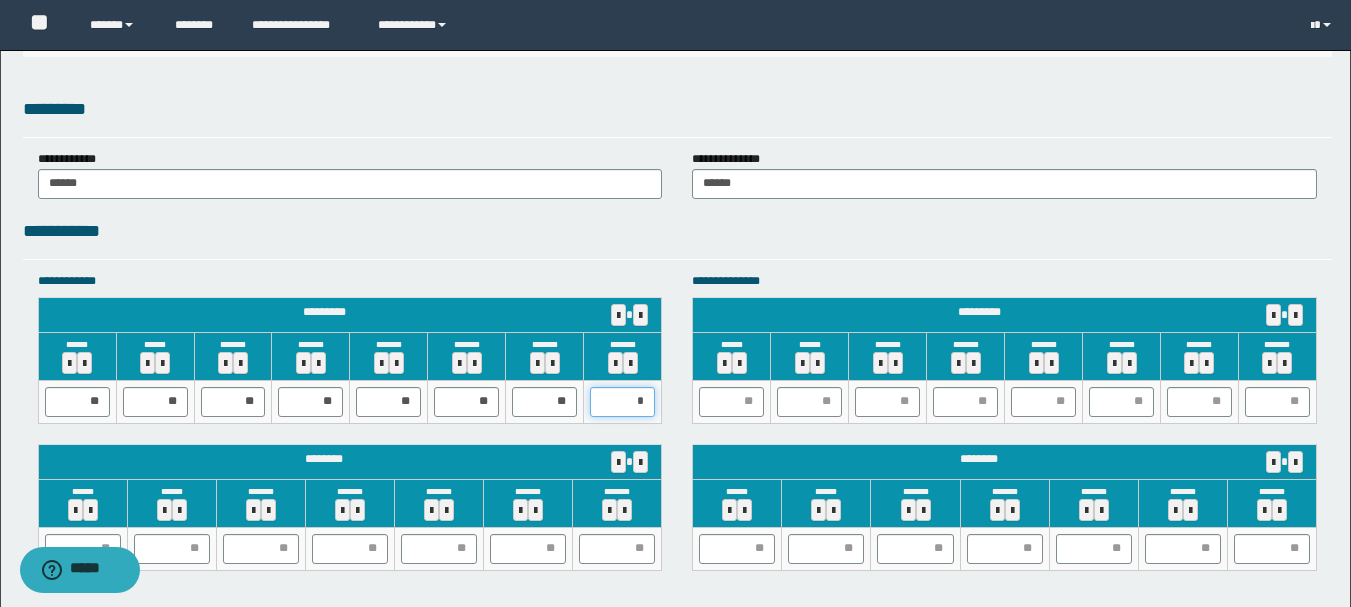 type on "**" 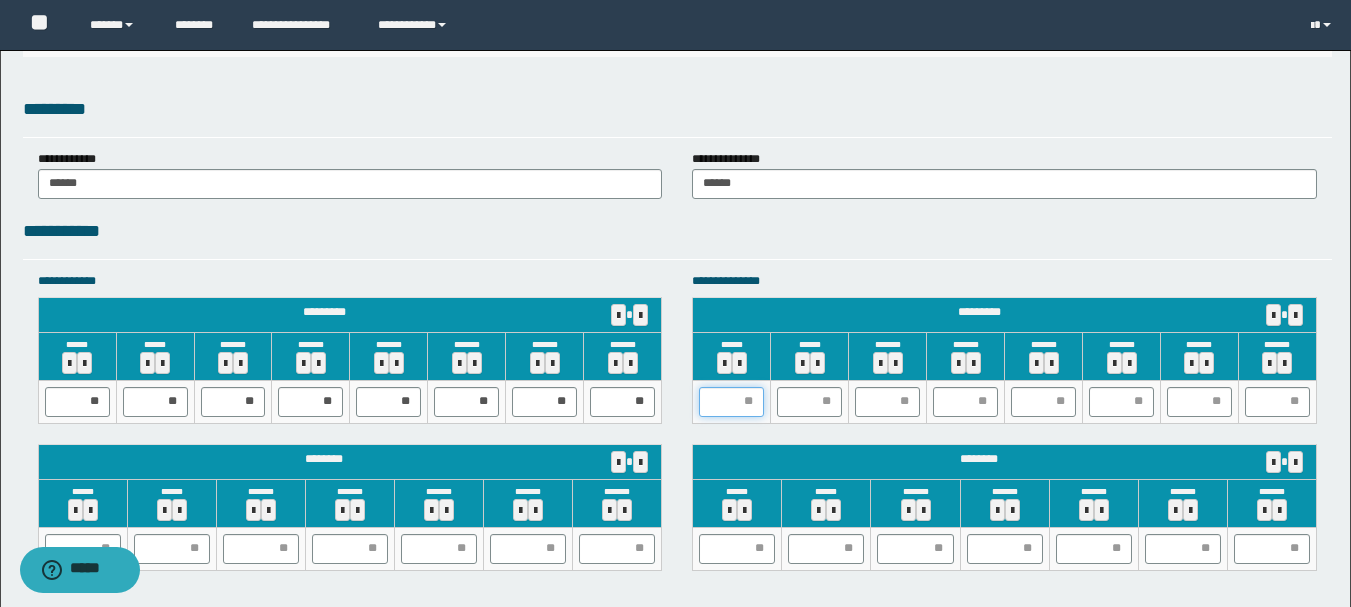 click at bounding box center (731, 402) 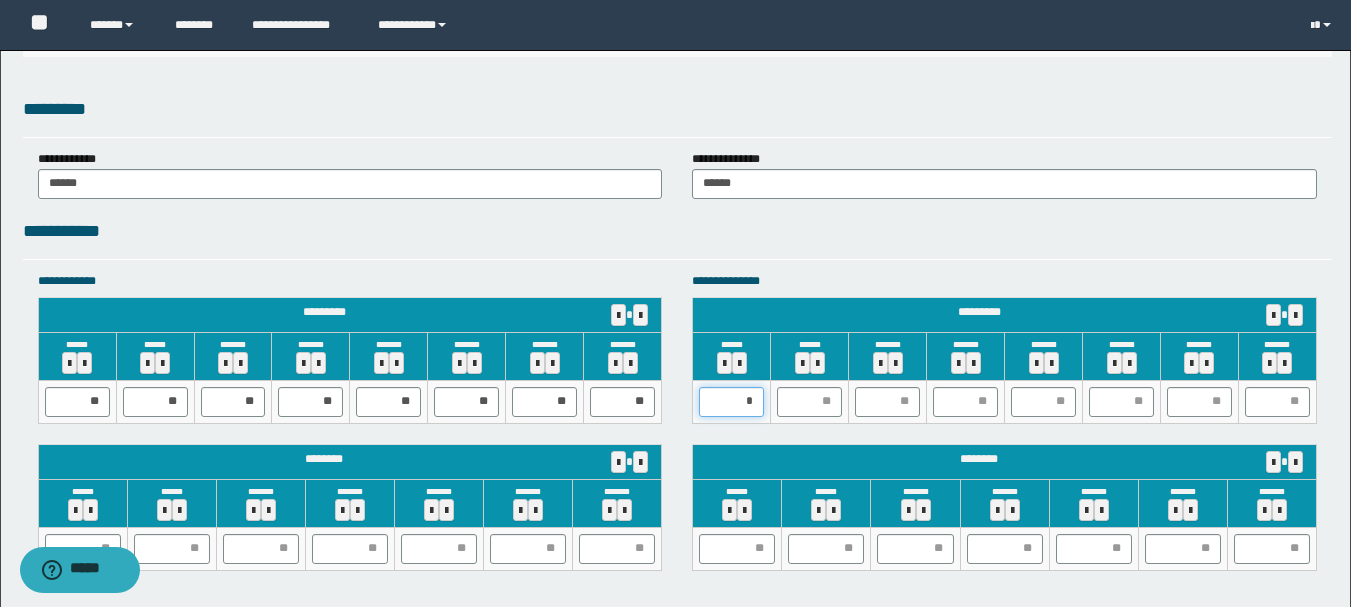 type on "**" 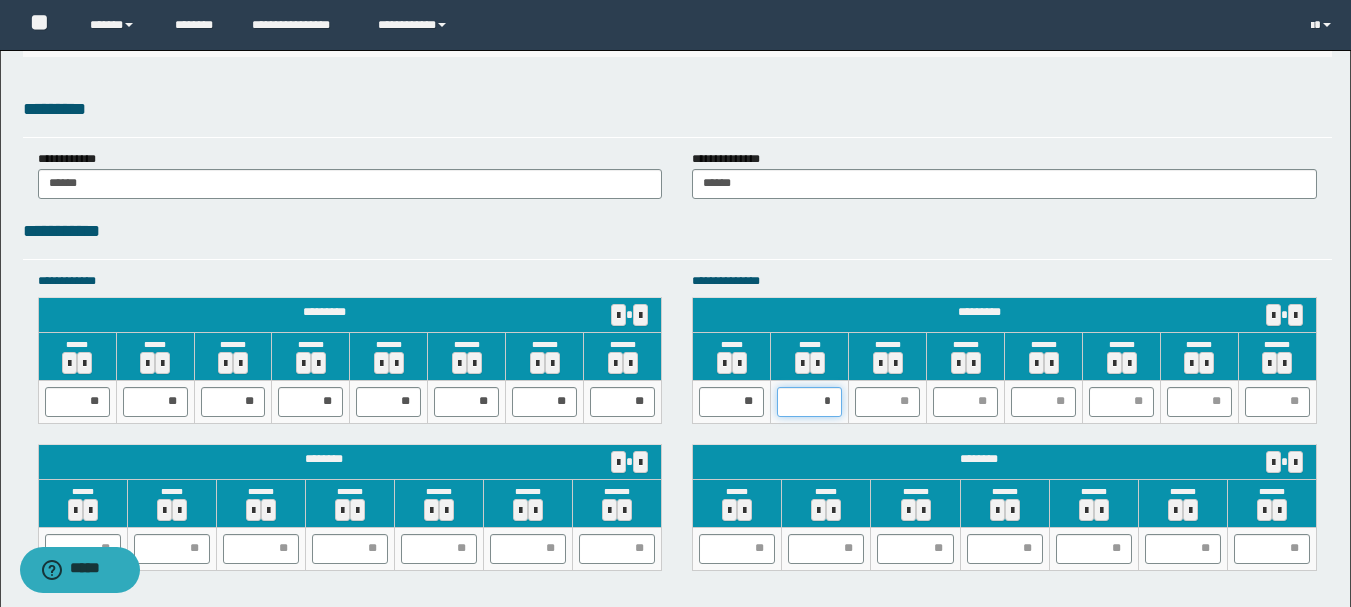 type on "**" 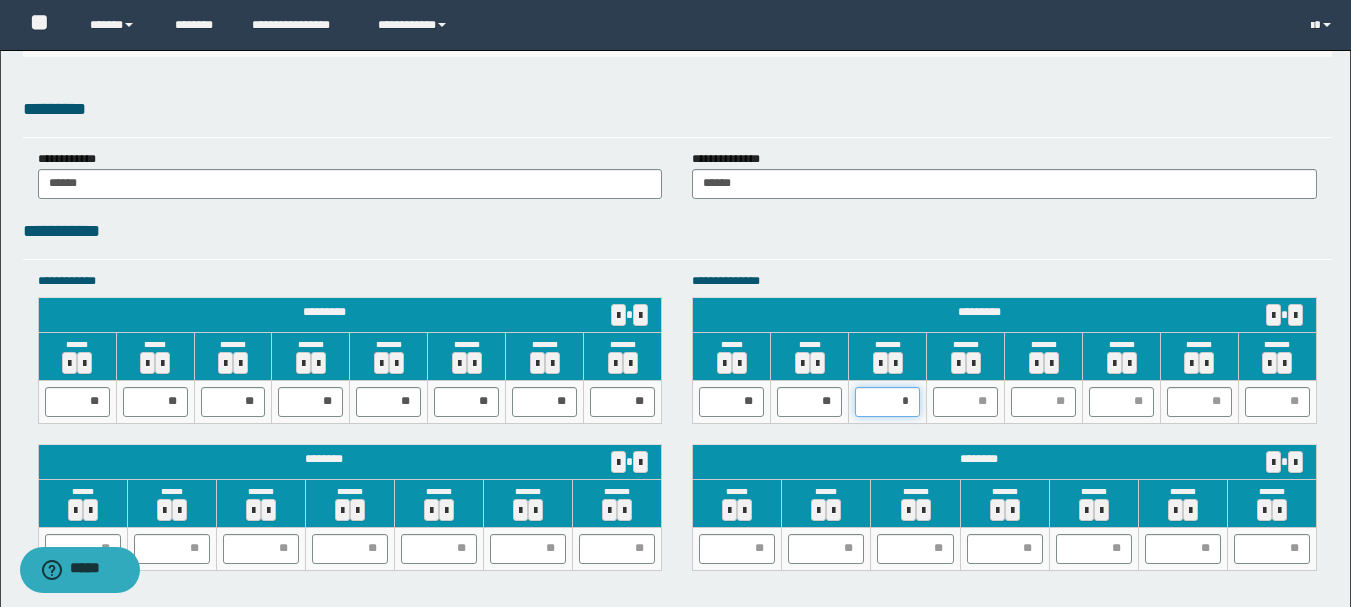 type on "**" 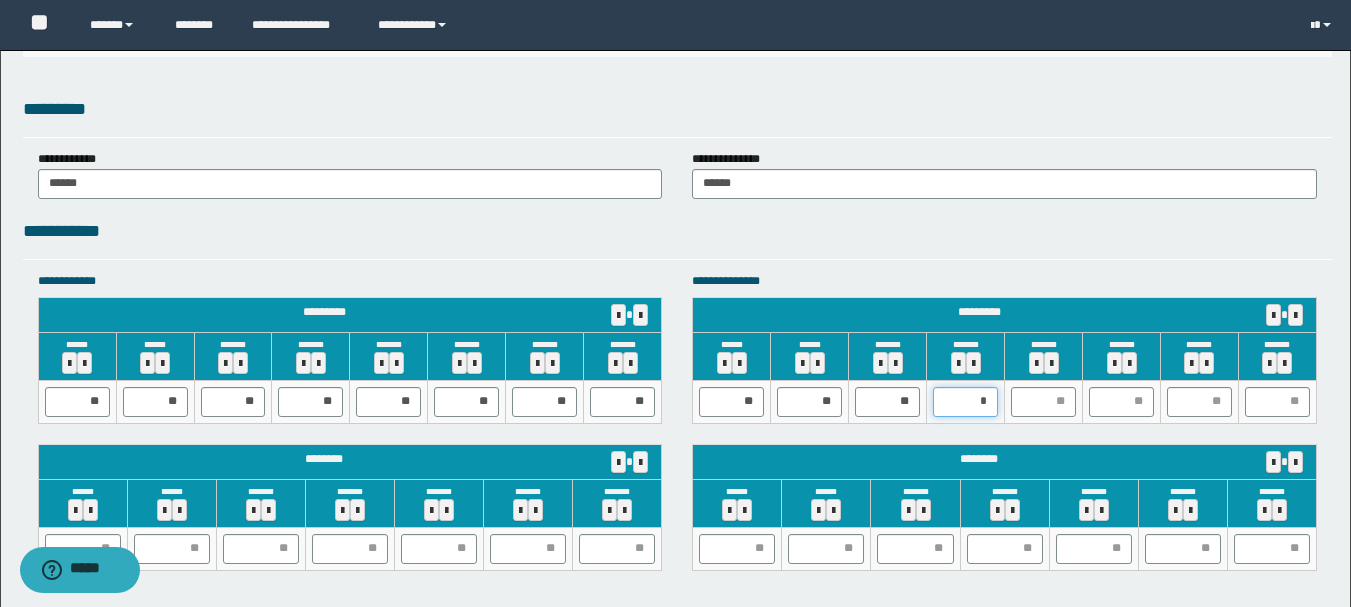 type on "**" 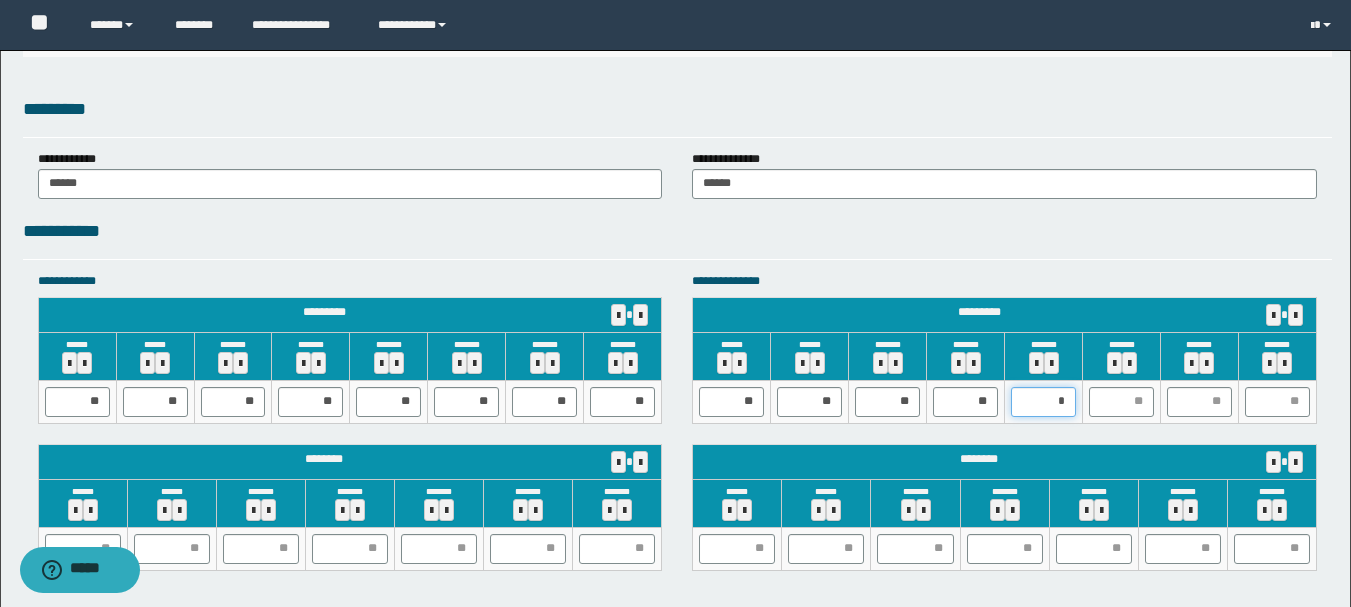 type on "**" 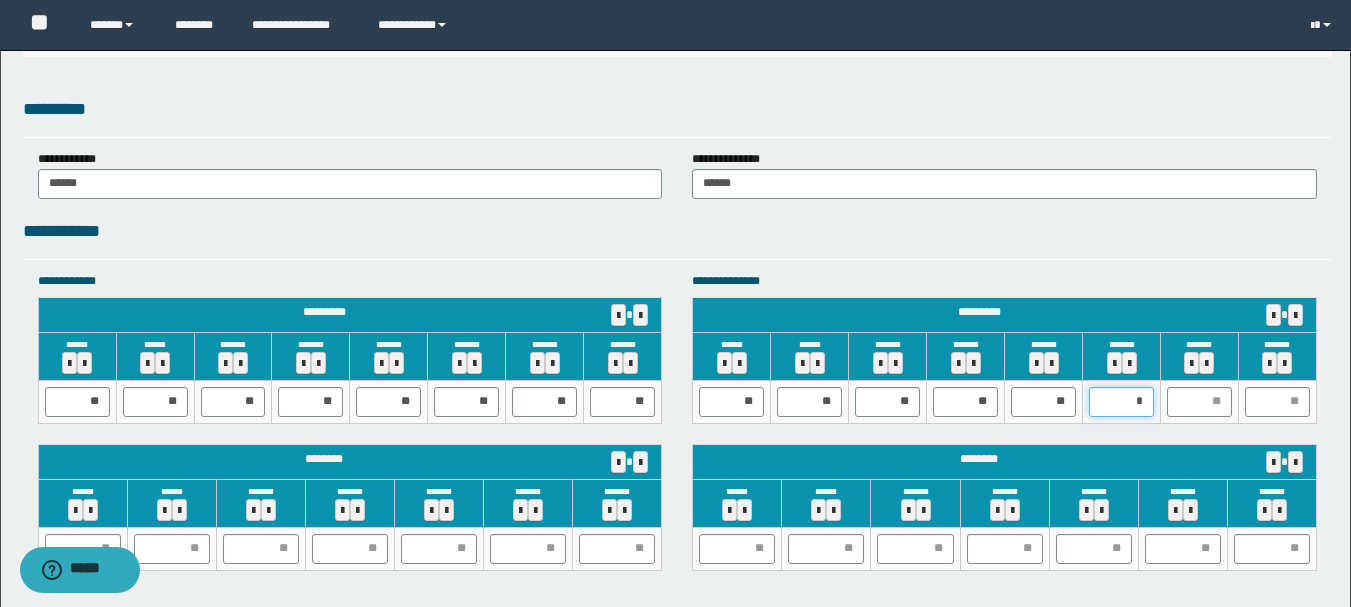 type on "**" 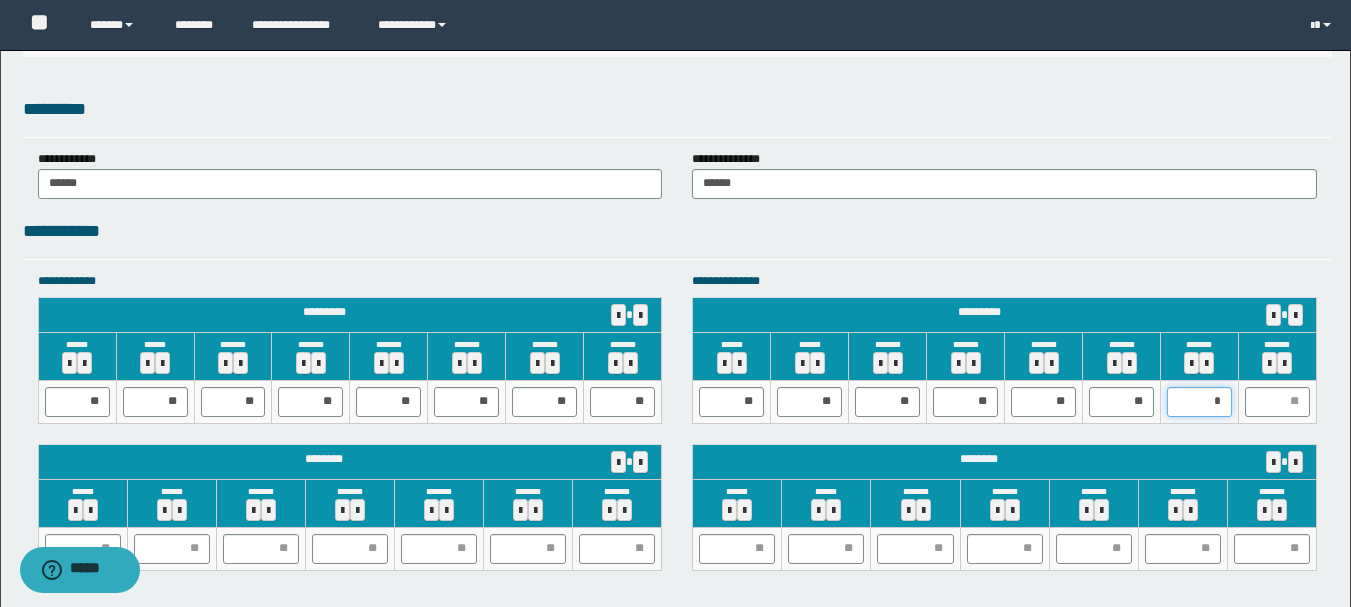 type on "**" 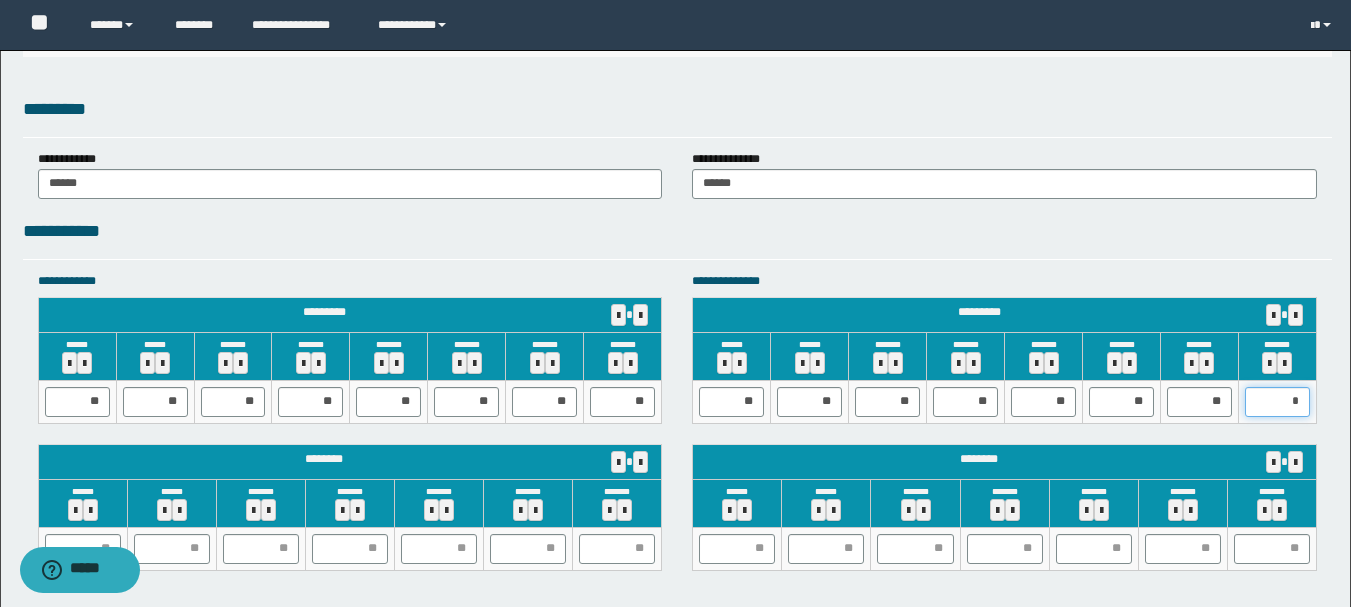 type on "**" 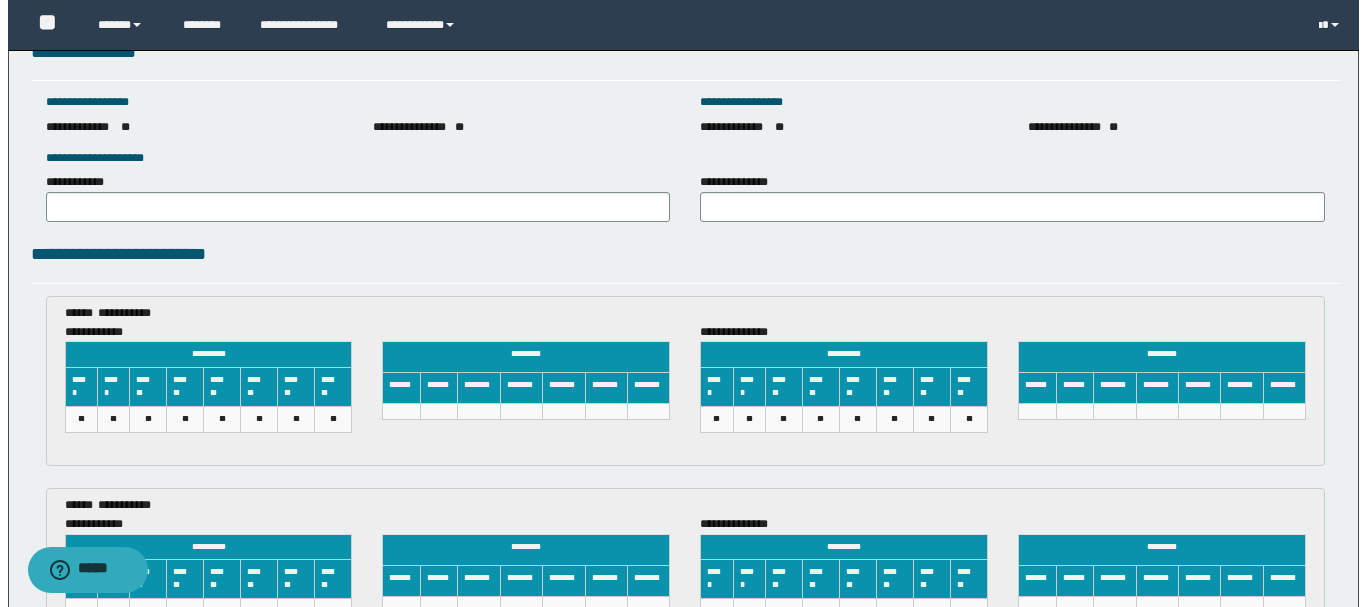 scroll, scrollTop: 3292, scrollLeft: 0, axis: vertical 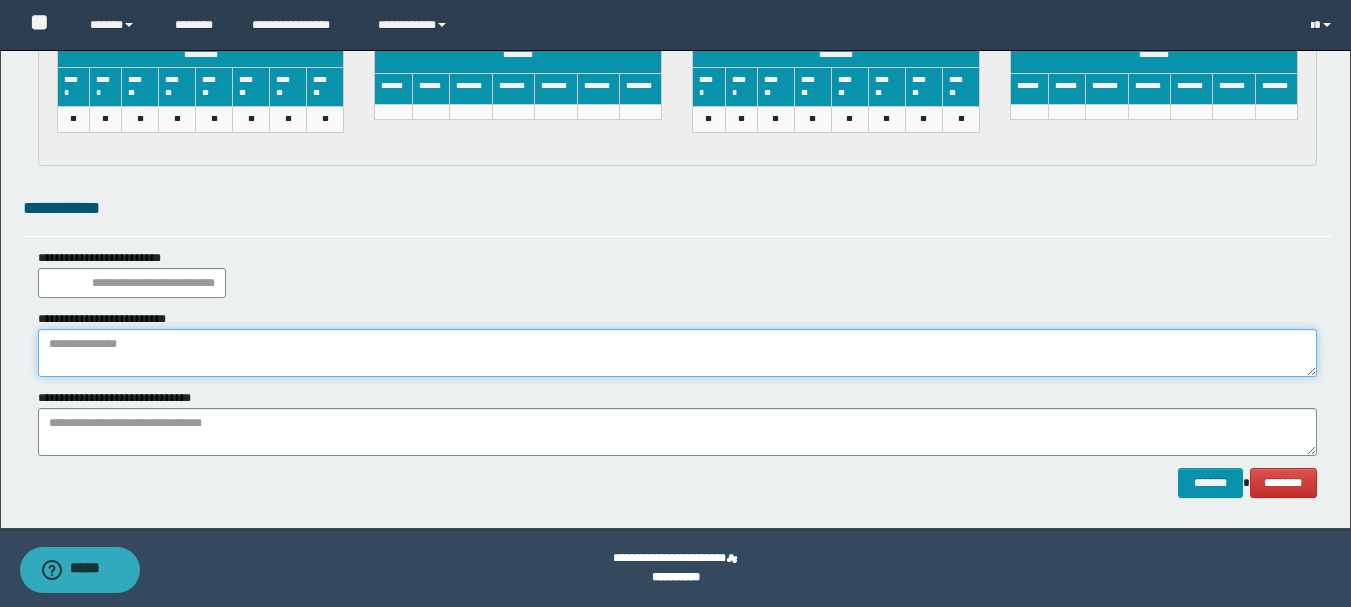 paste on "**********" 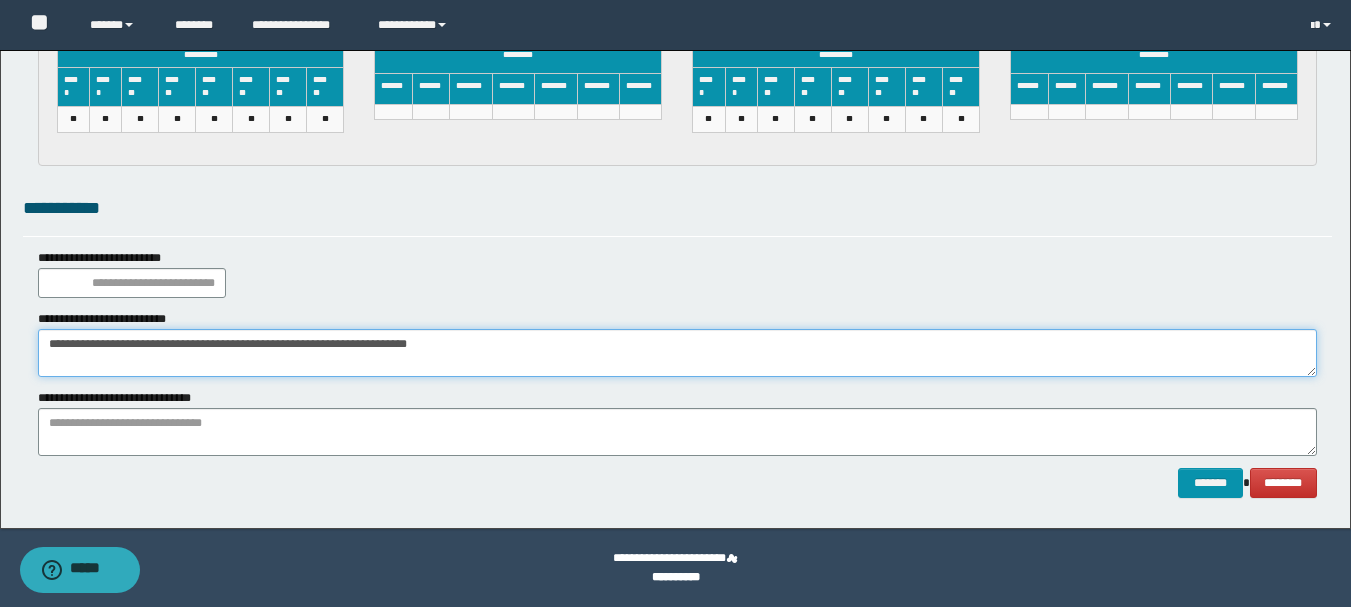 type on "**********" 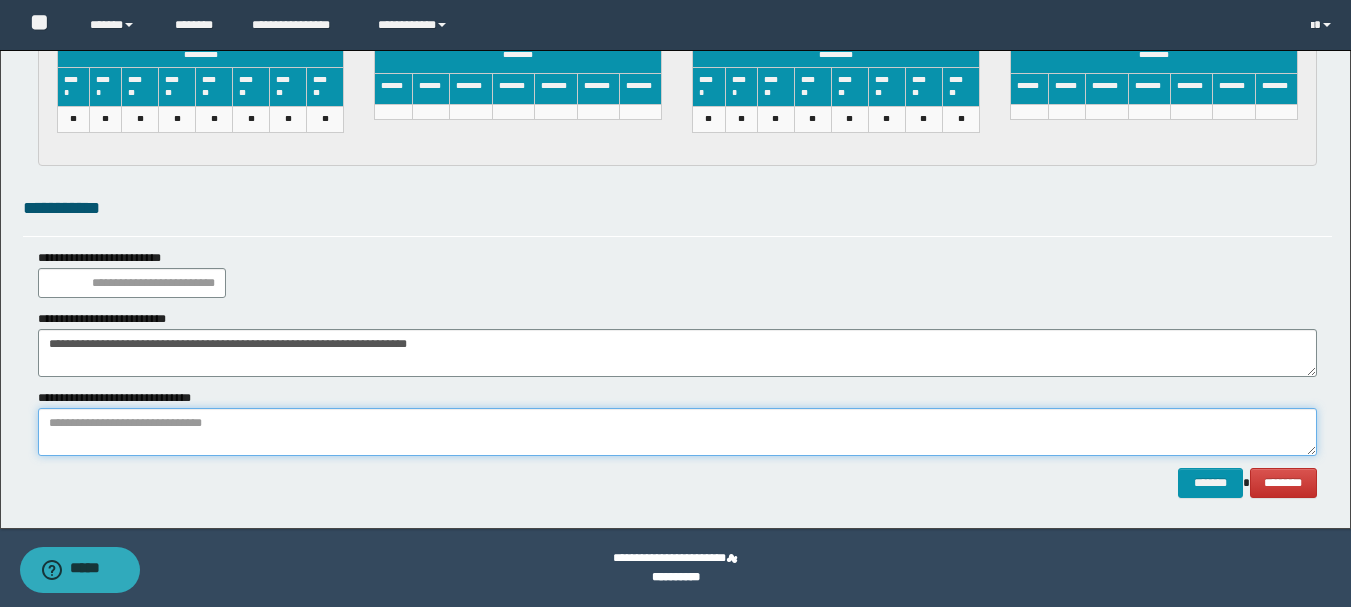 paste on "**********" 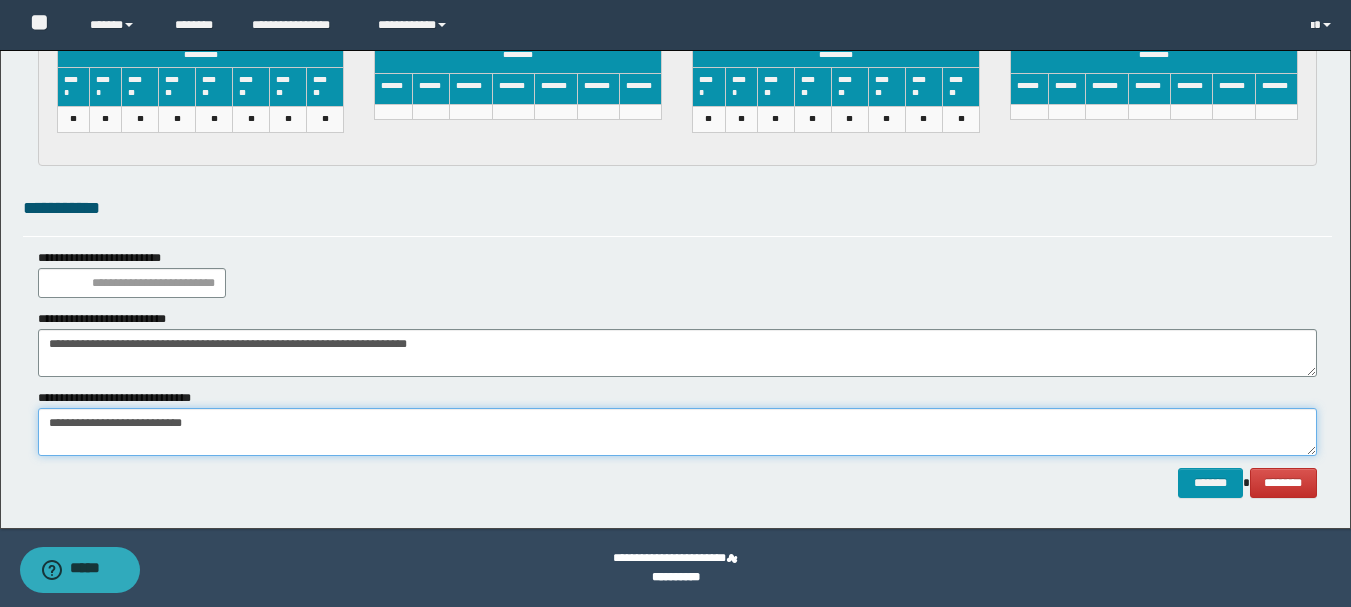 type on "**********" 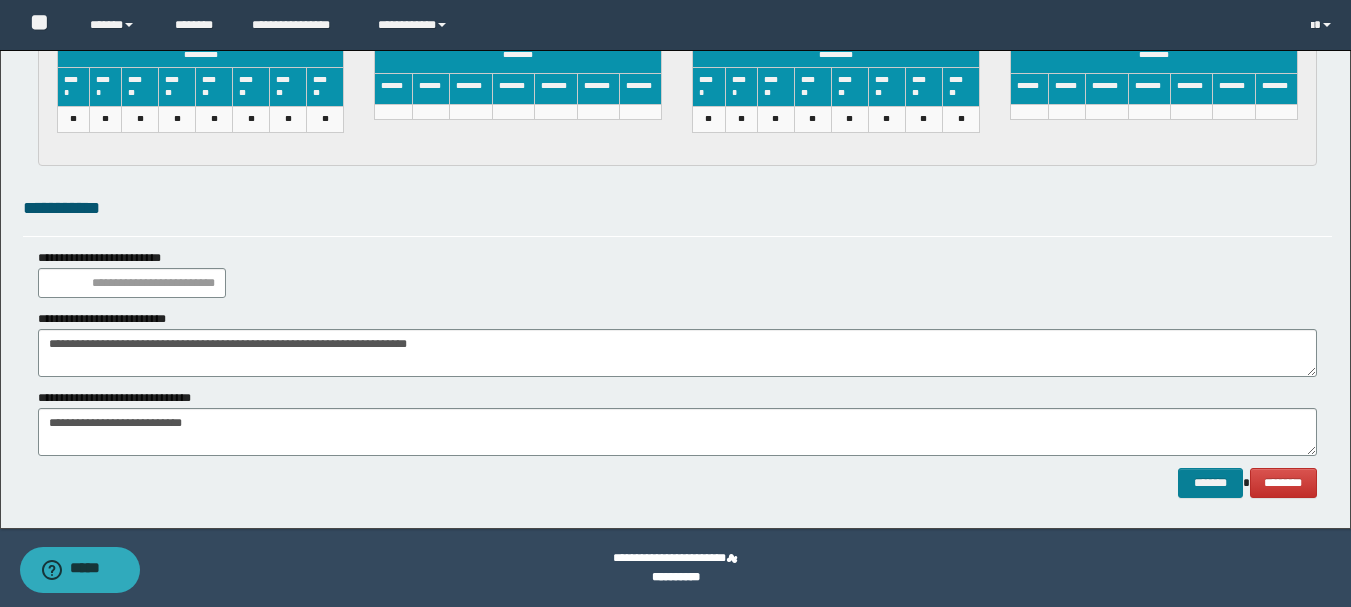 drag, startPoint x: 1172, startPoint y: 460, endPoint x: 1188, endPoint y: 469, distance: 18.35756 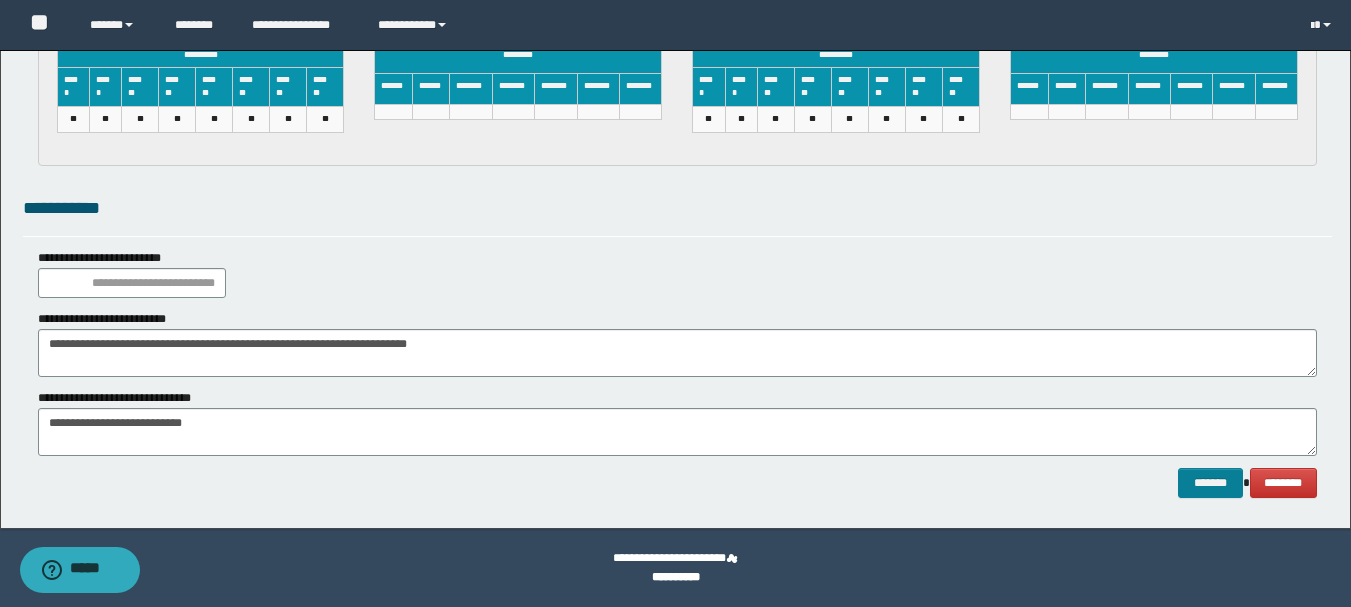 click on "**********" at bounding box center [675, -1357] 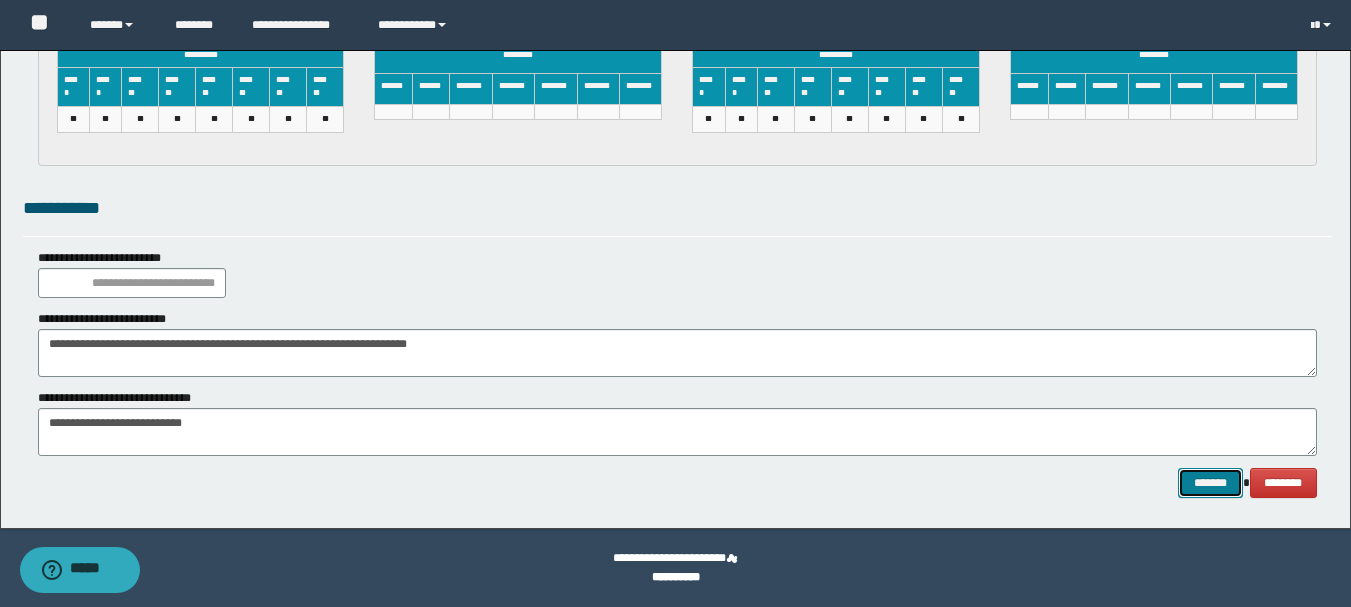 click on "*******" at bounding box center [1210, 483] 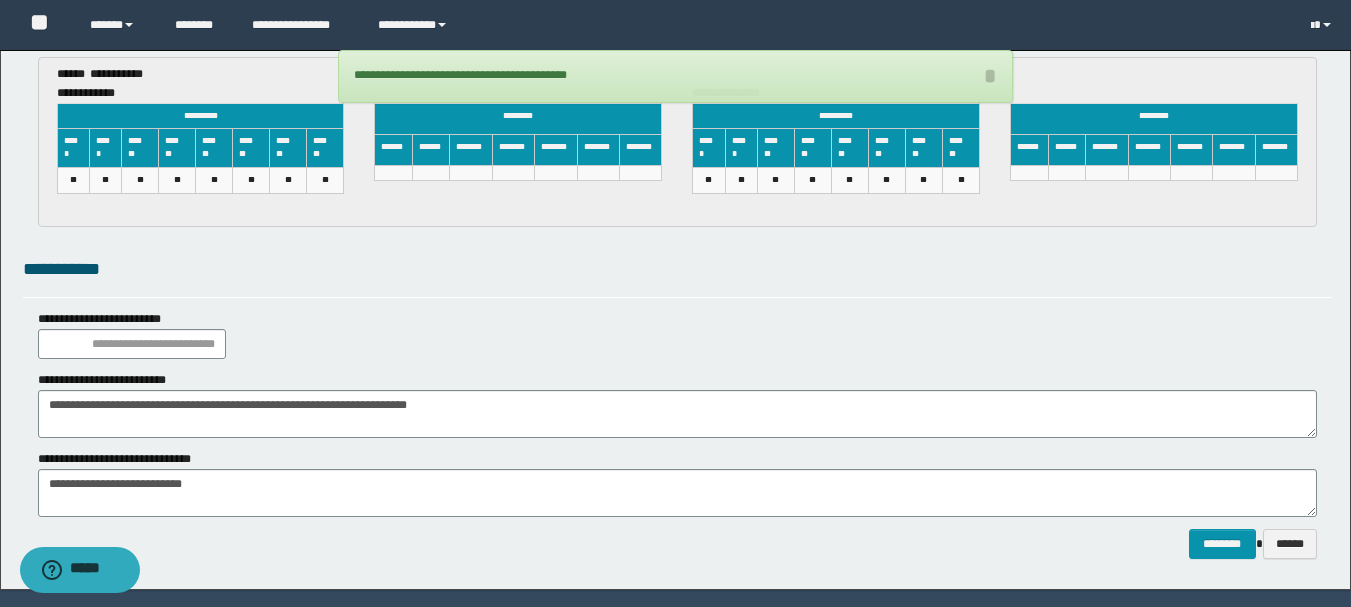 scroll, scrollTop: 3292, scrollLeft: 0, axis: vertical 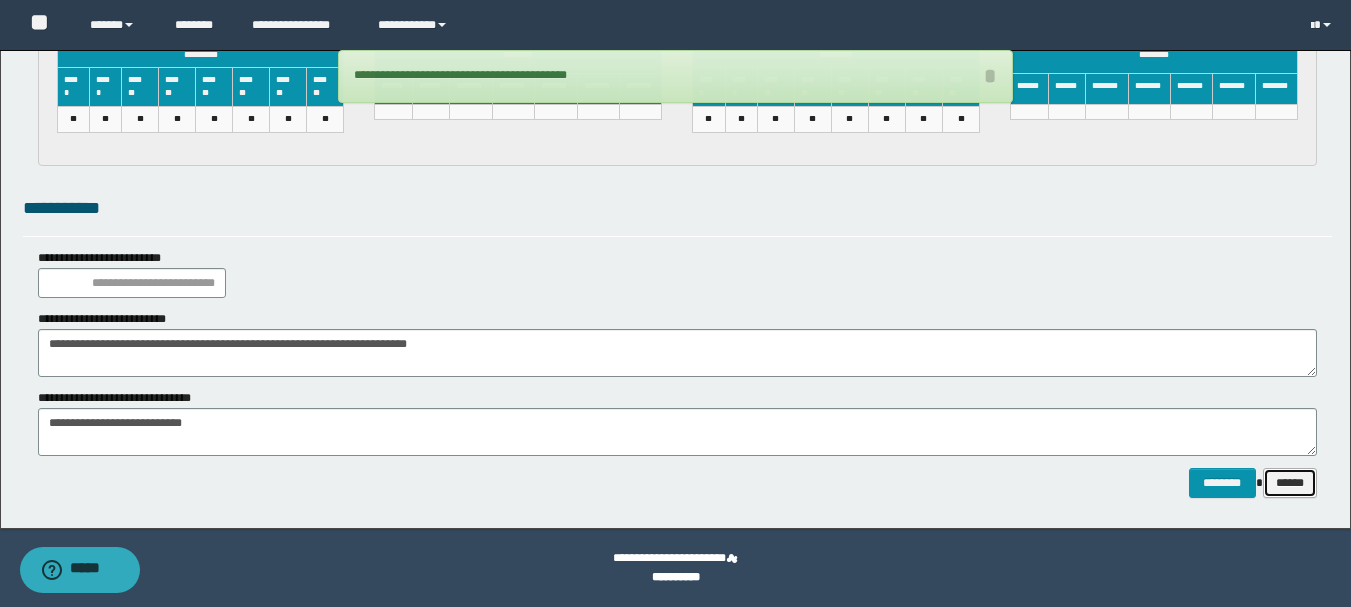 click on "******" at bounding box center (1290, 483) 